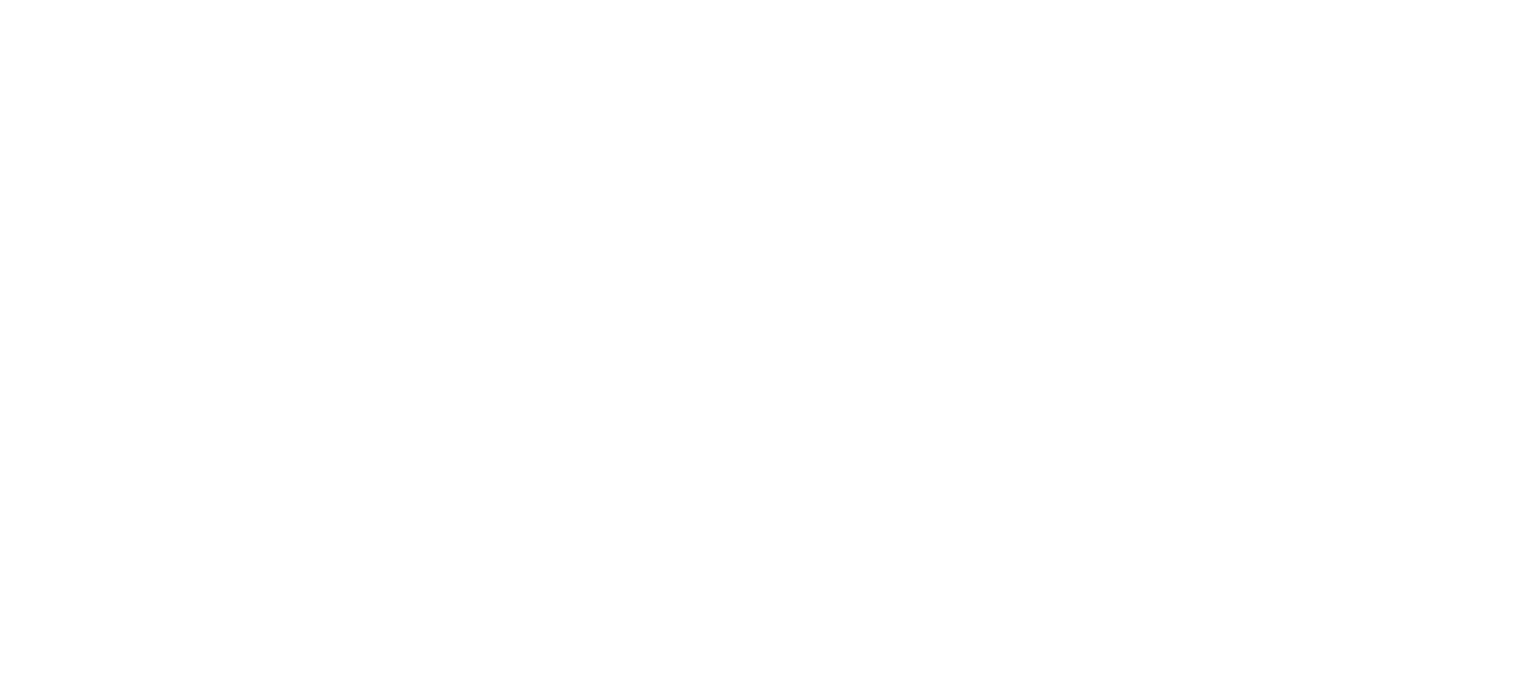 scroll, scrollTop: 0, scrollLeft: 0, axis: both 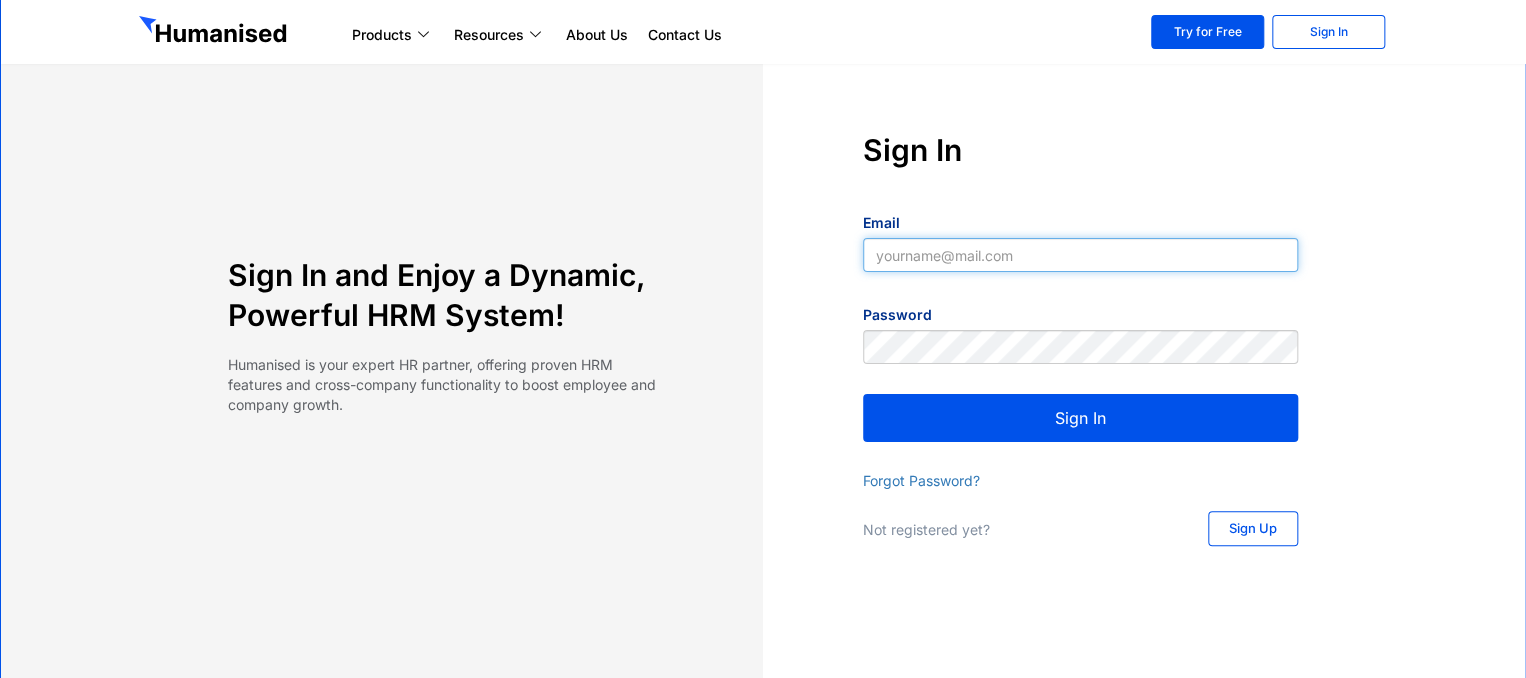 type on "supun@slpg.lk" 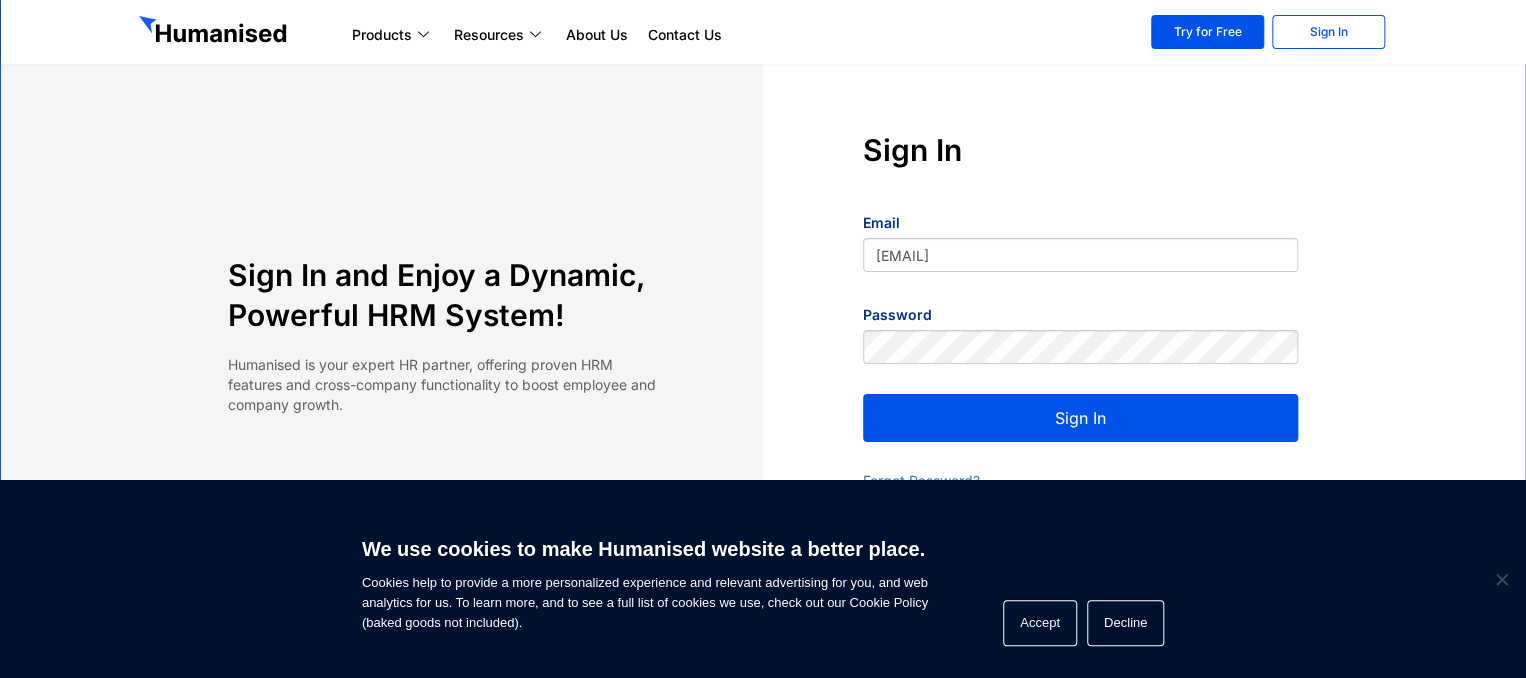 click on "Sign In" at bounding box center (1080, 418) 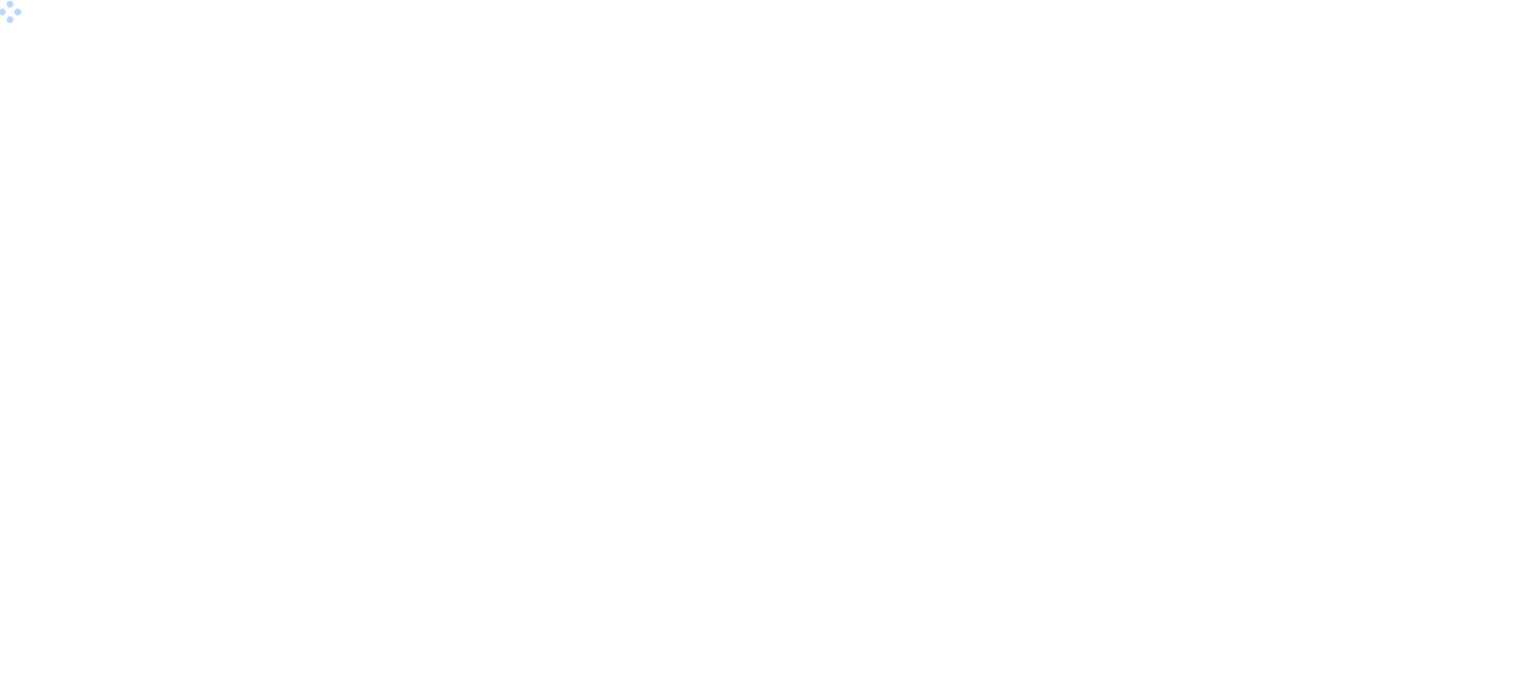 scroll, scrollTop: 0, scrollLeft: 0, axis: both 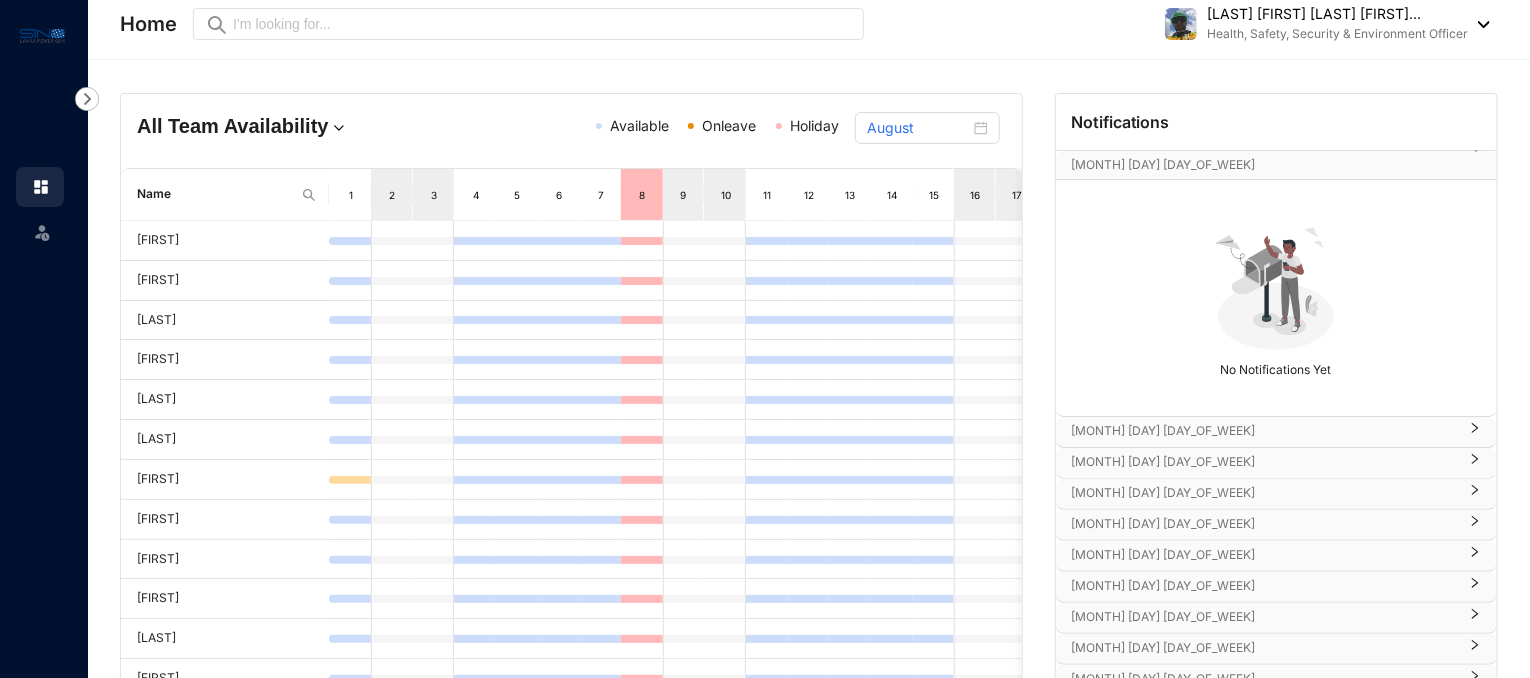 click at bounding box center (1479, 24) 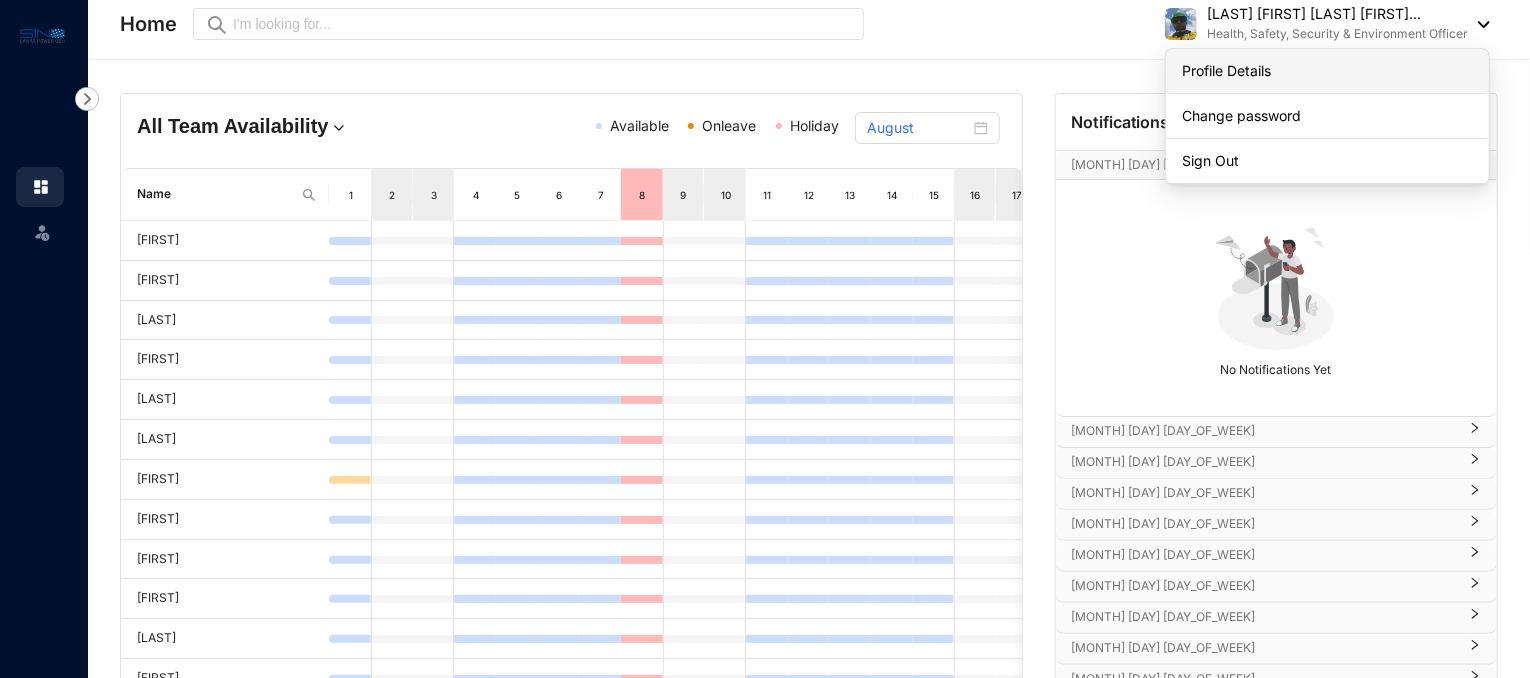 click on "Profile Details" at bounding box center [1327, 71] 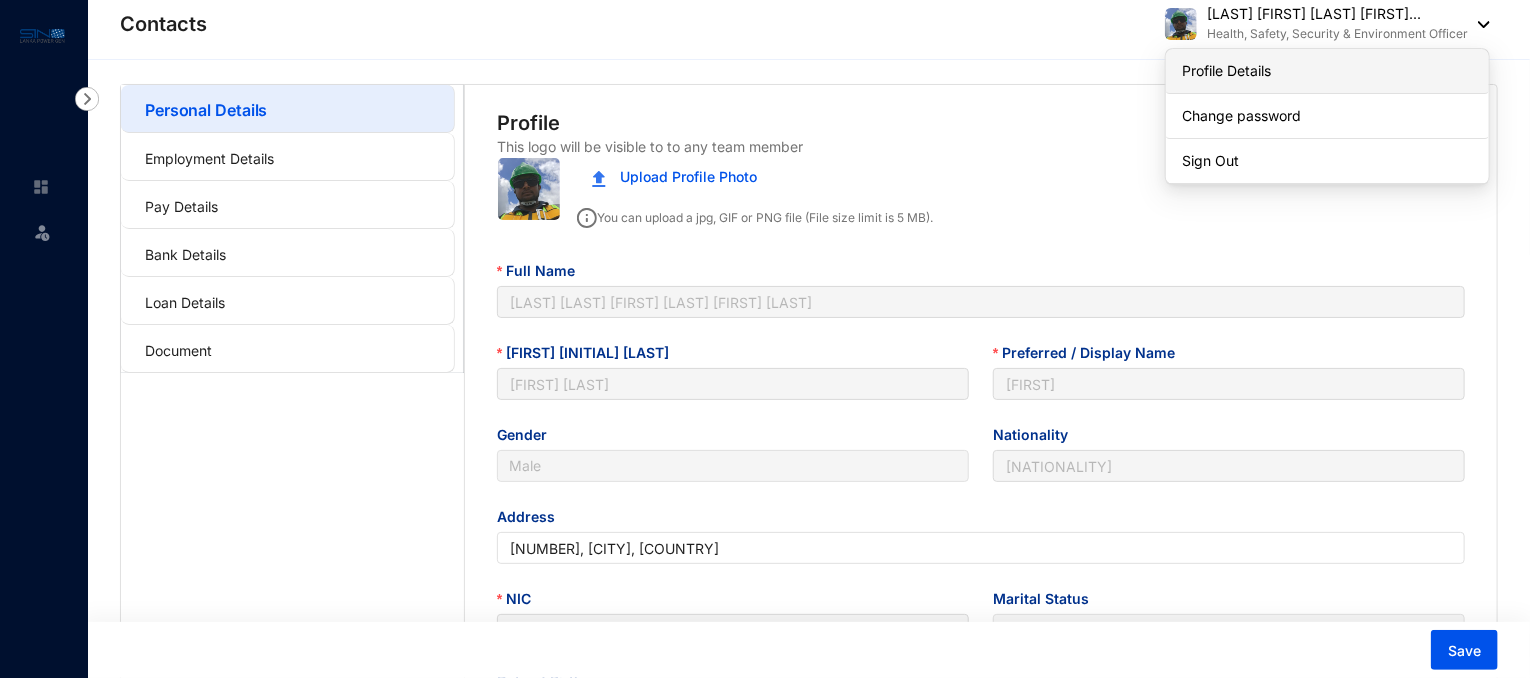 type on "1994-04-20" 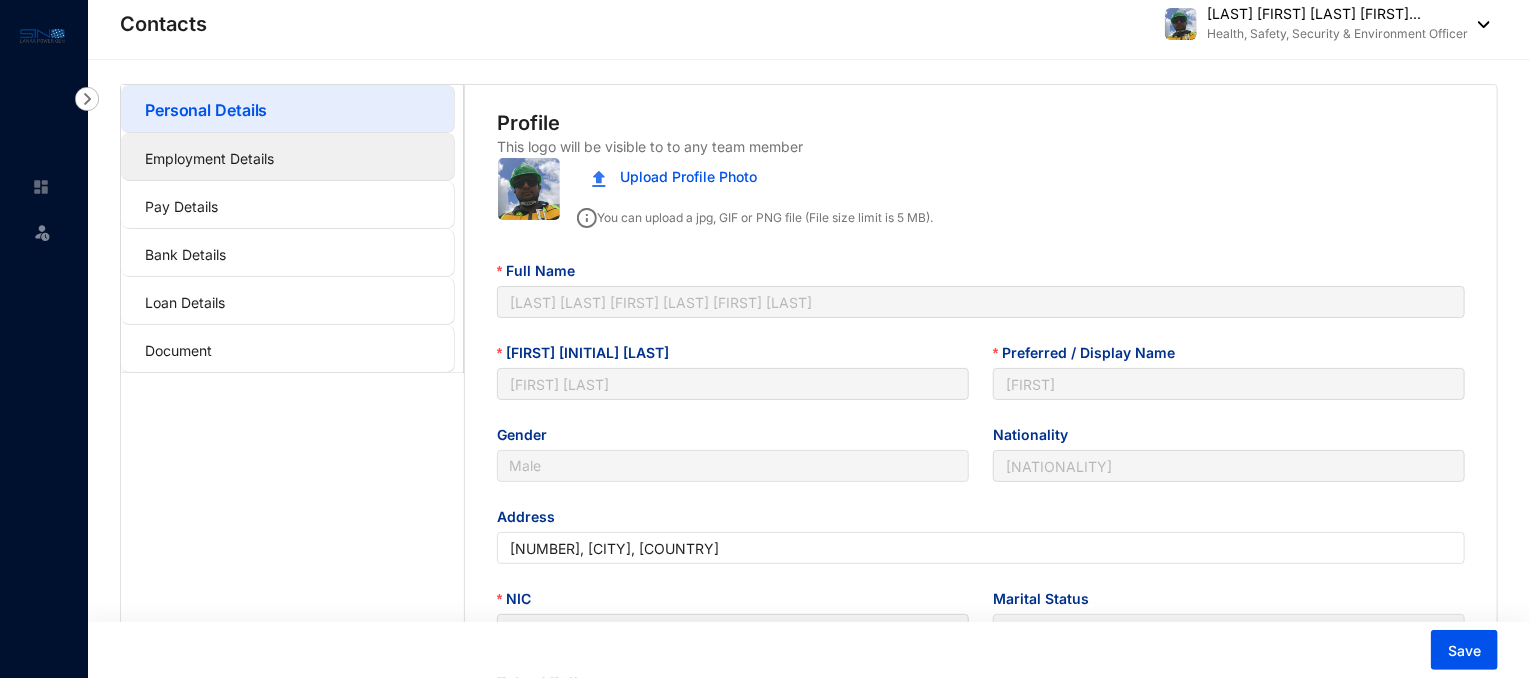 click on "Employment Details" at bounding box center (209, 158) 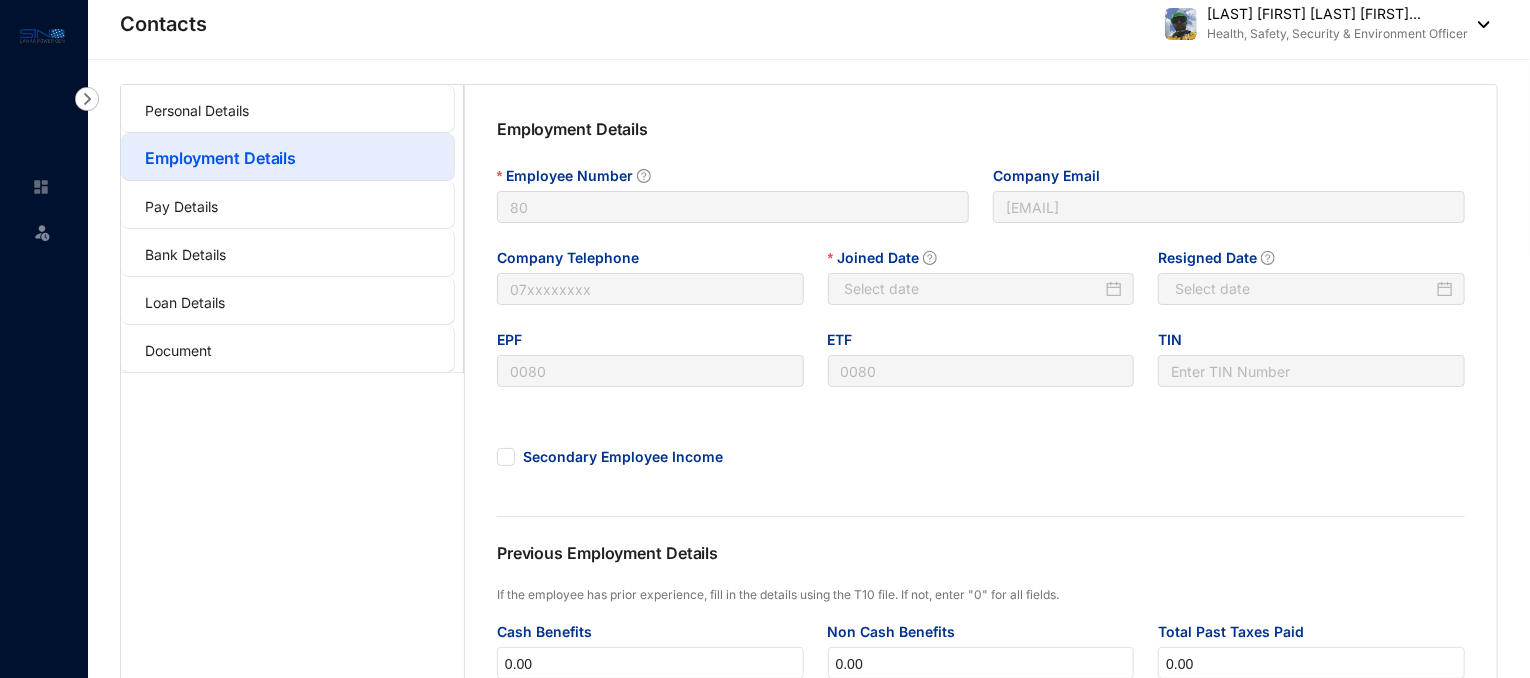 type on "2024-12-01" 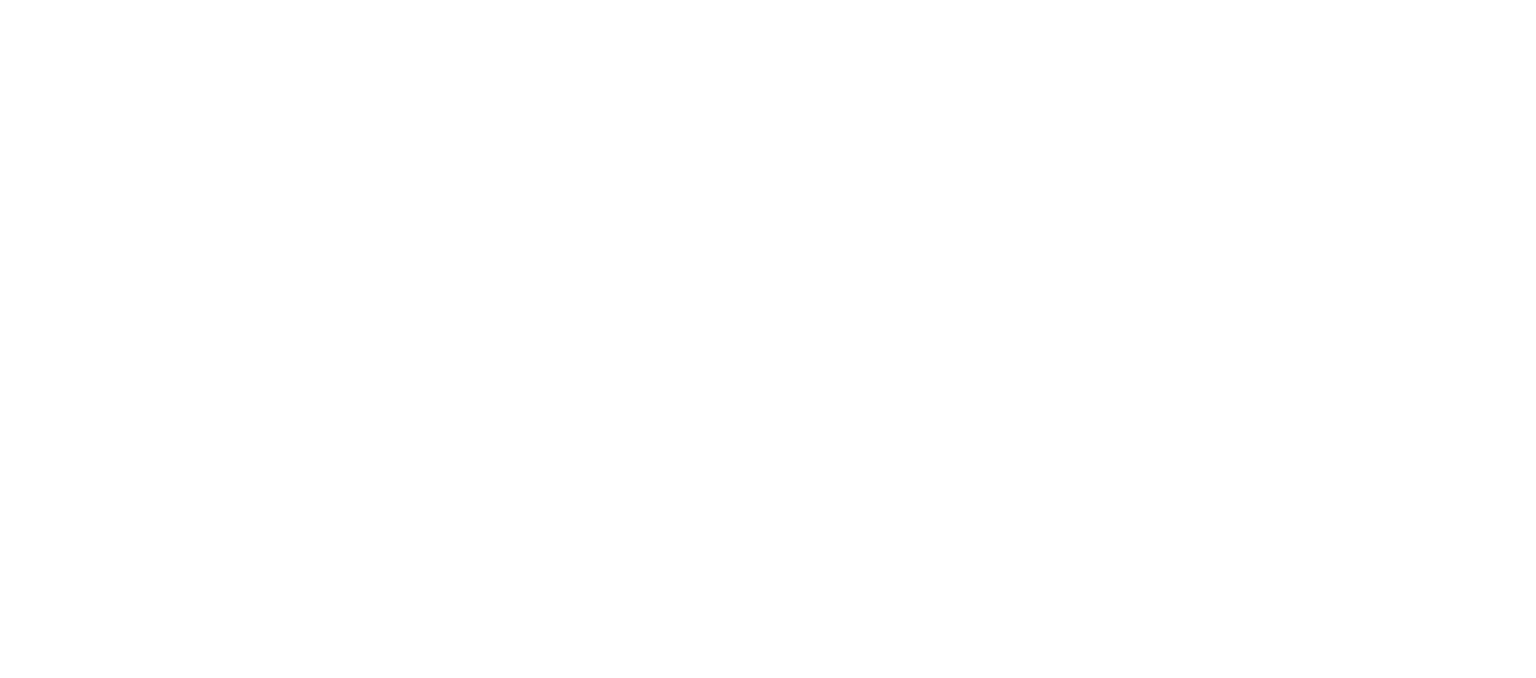 scroll, scrollTop: 0, scrollLeft: 0, axis: both 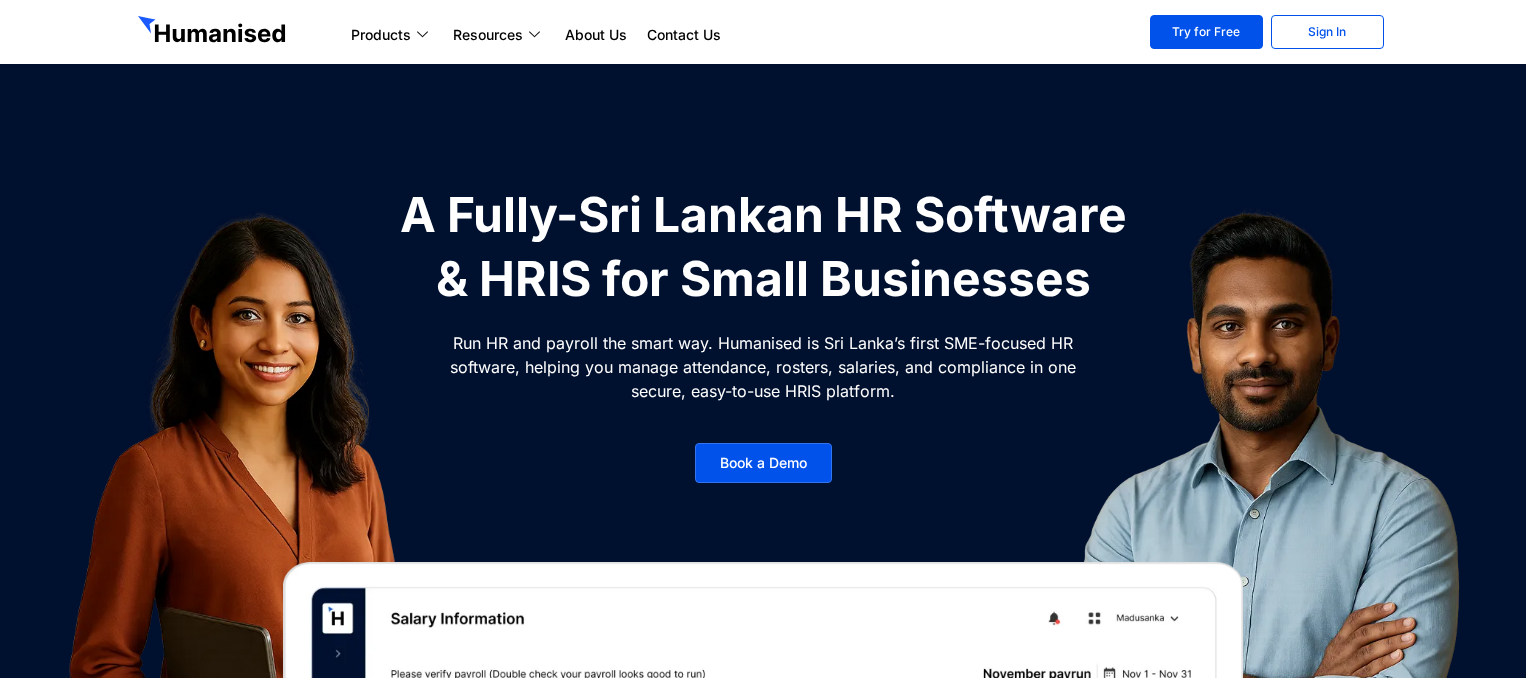 click on "Sign In" at bounding box center (1327, 32) 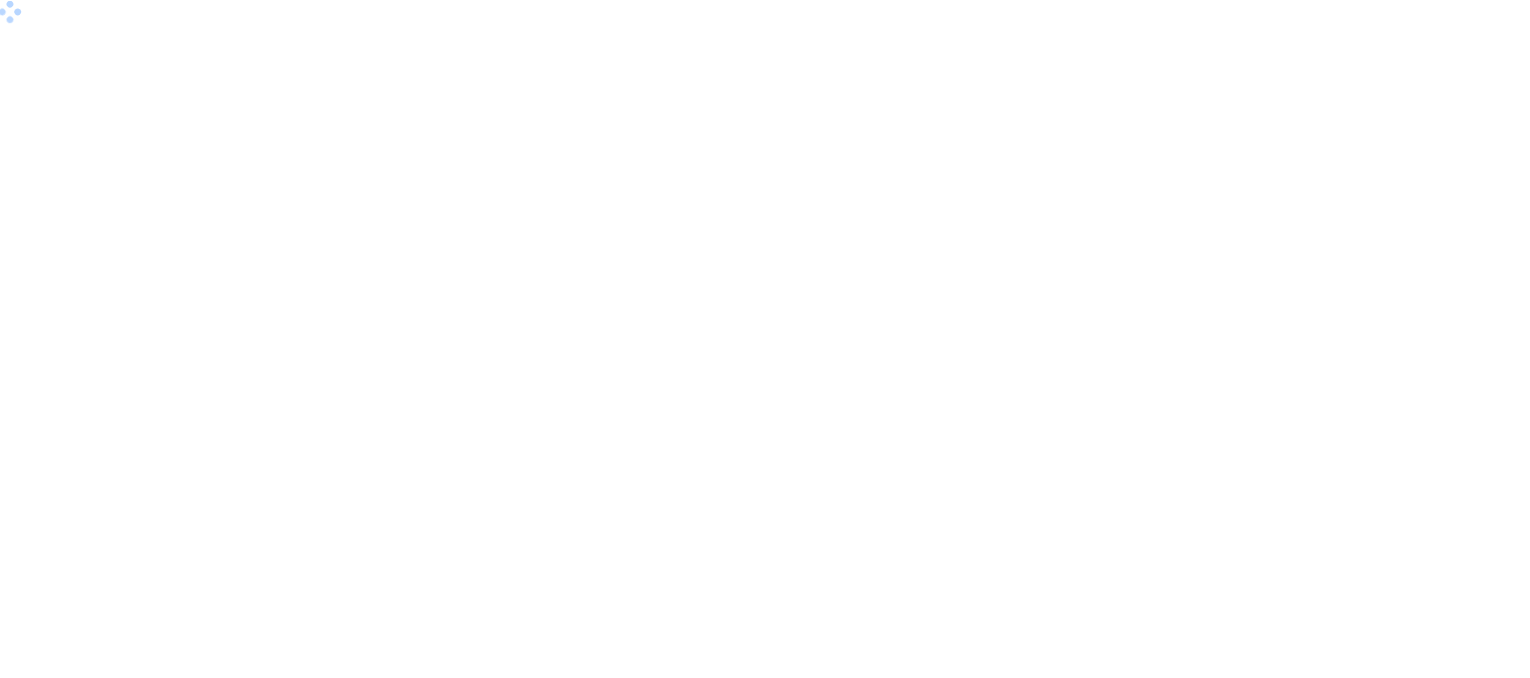 scroll, scrollTop: 0, scrollLeft: 0, axis: both 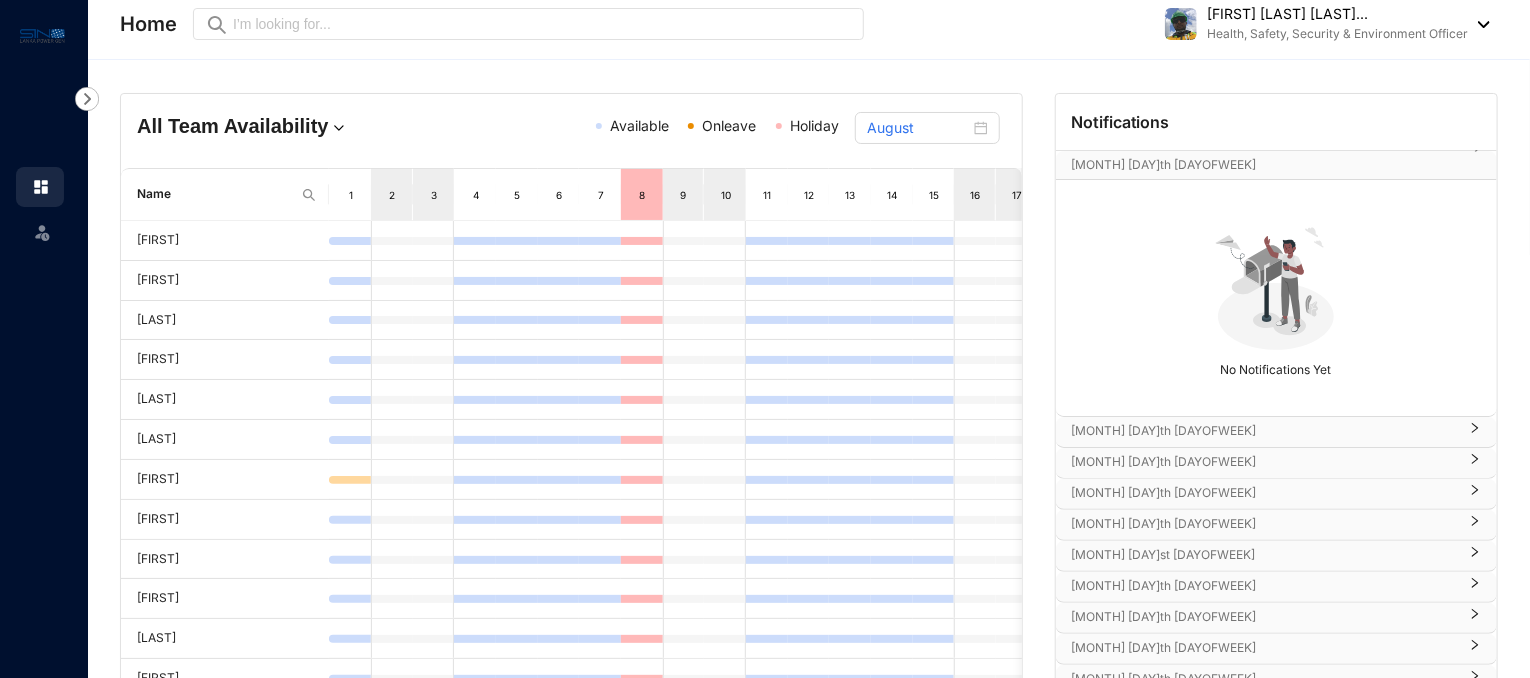 click on "Ihala Rajjama Gedara Supu... Health, Safety, Security & Environment Officer" at bounding box center (1327, 24) 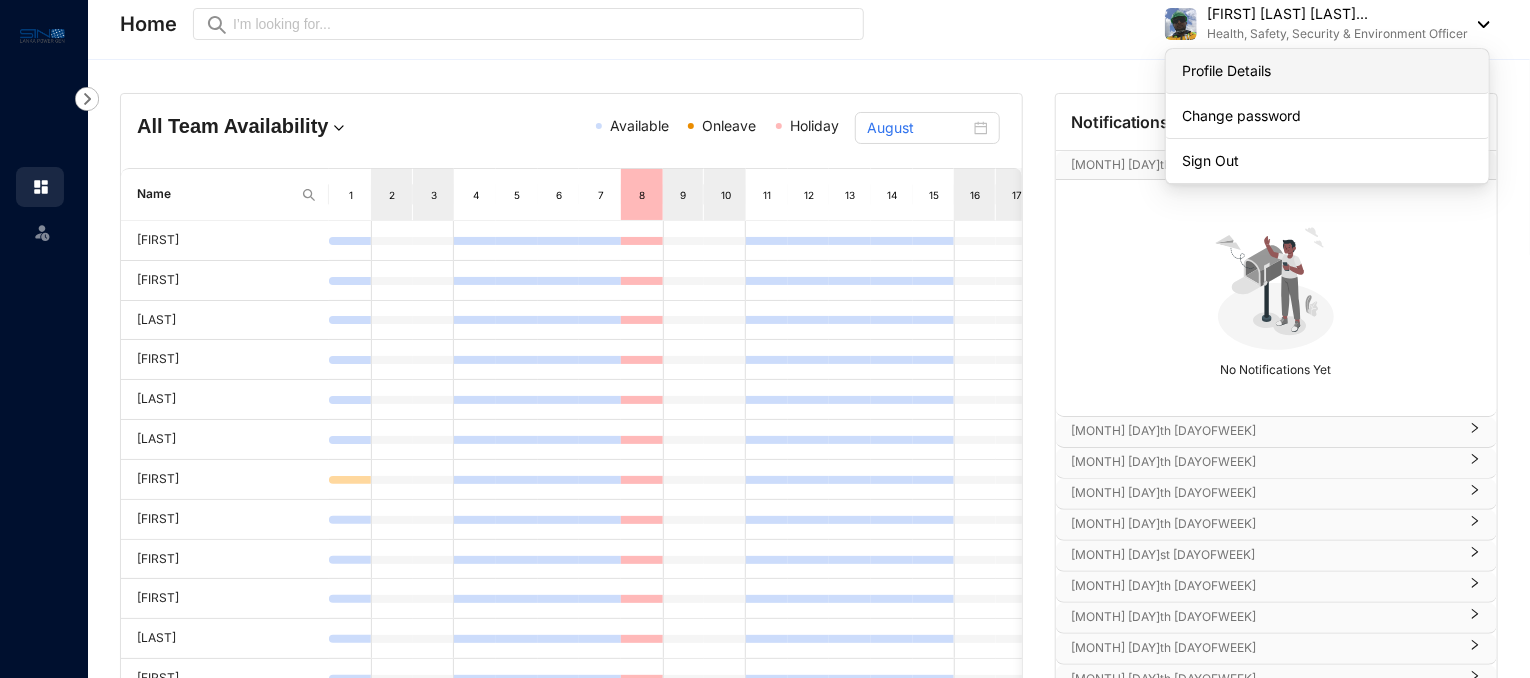 click on "Profile Details" at bounding box center (1327, 71) 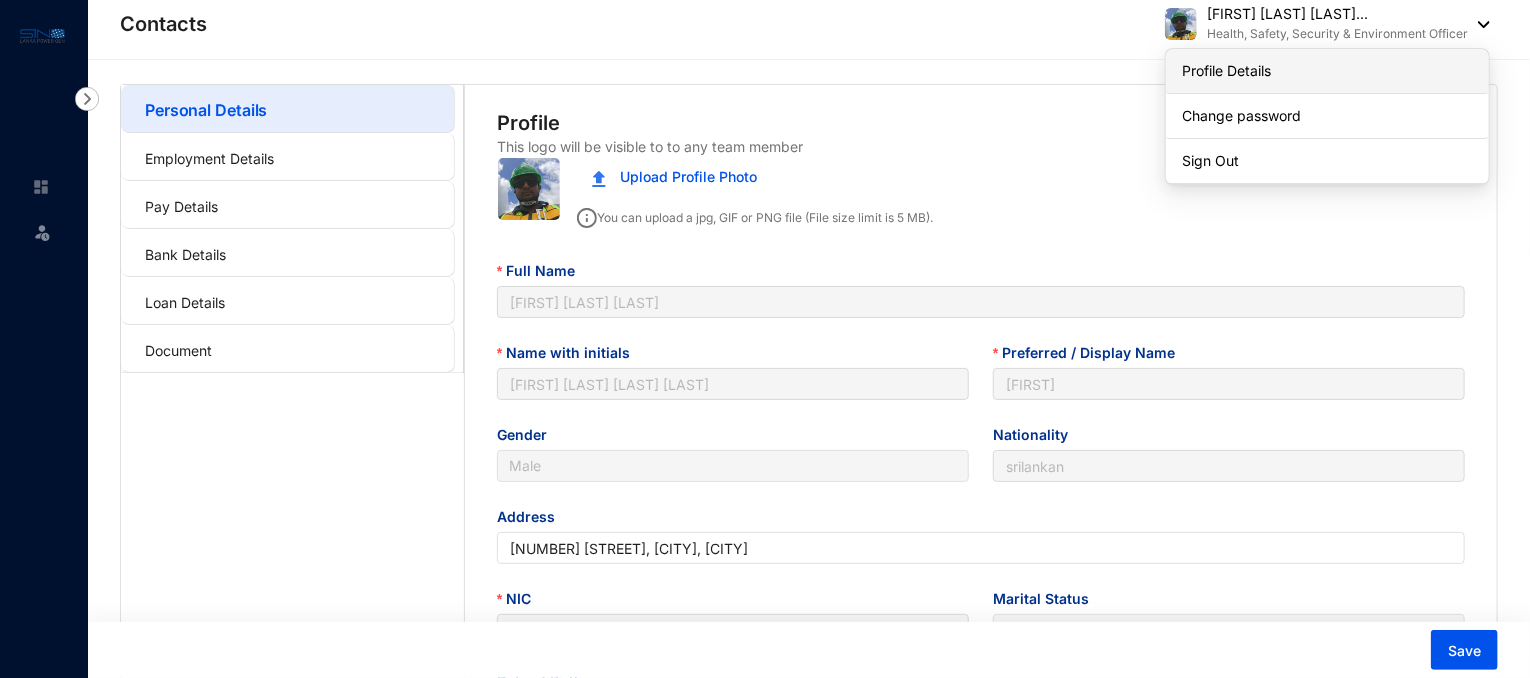 type on "1994-04-20" 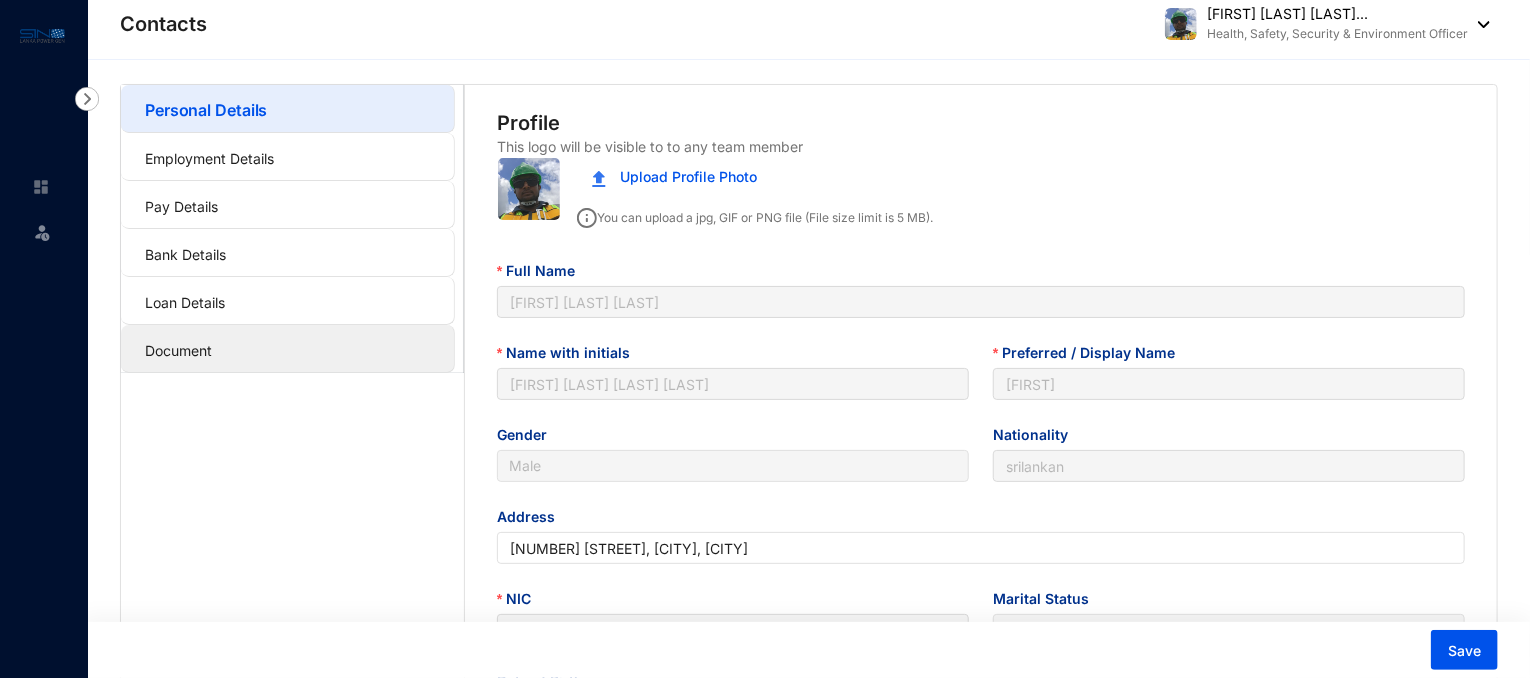 click on "Document" at bounding box center [178, 350] 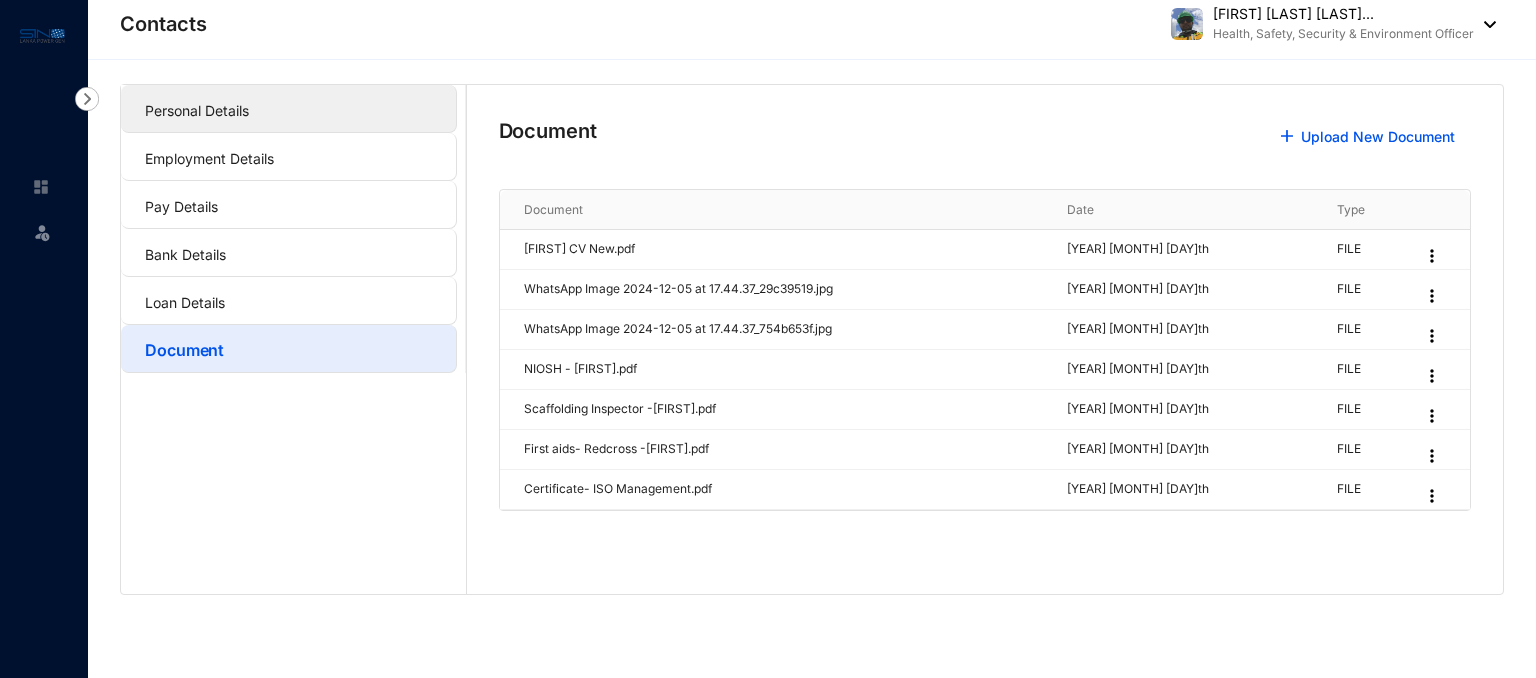 click on "Personal Details" at bounding box center [197, 110] 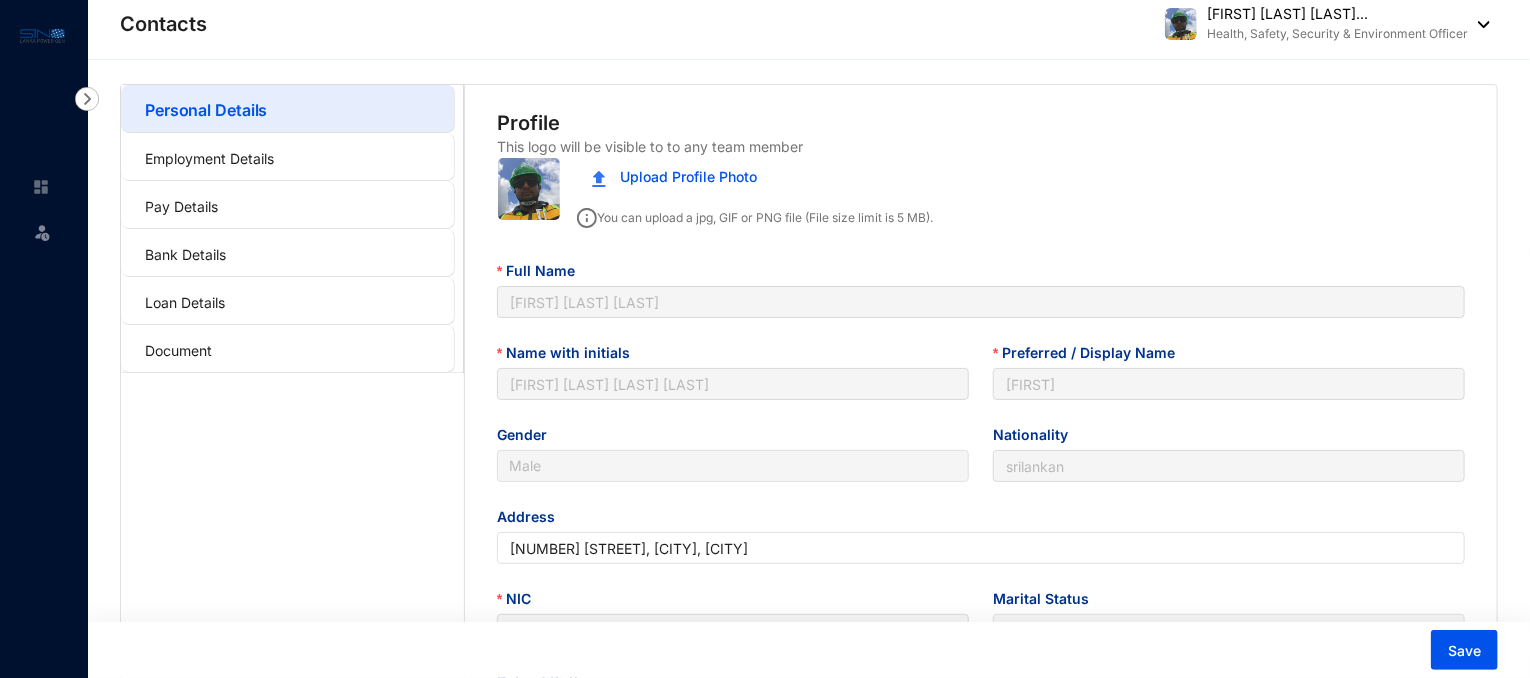 type on "1994-04-20" 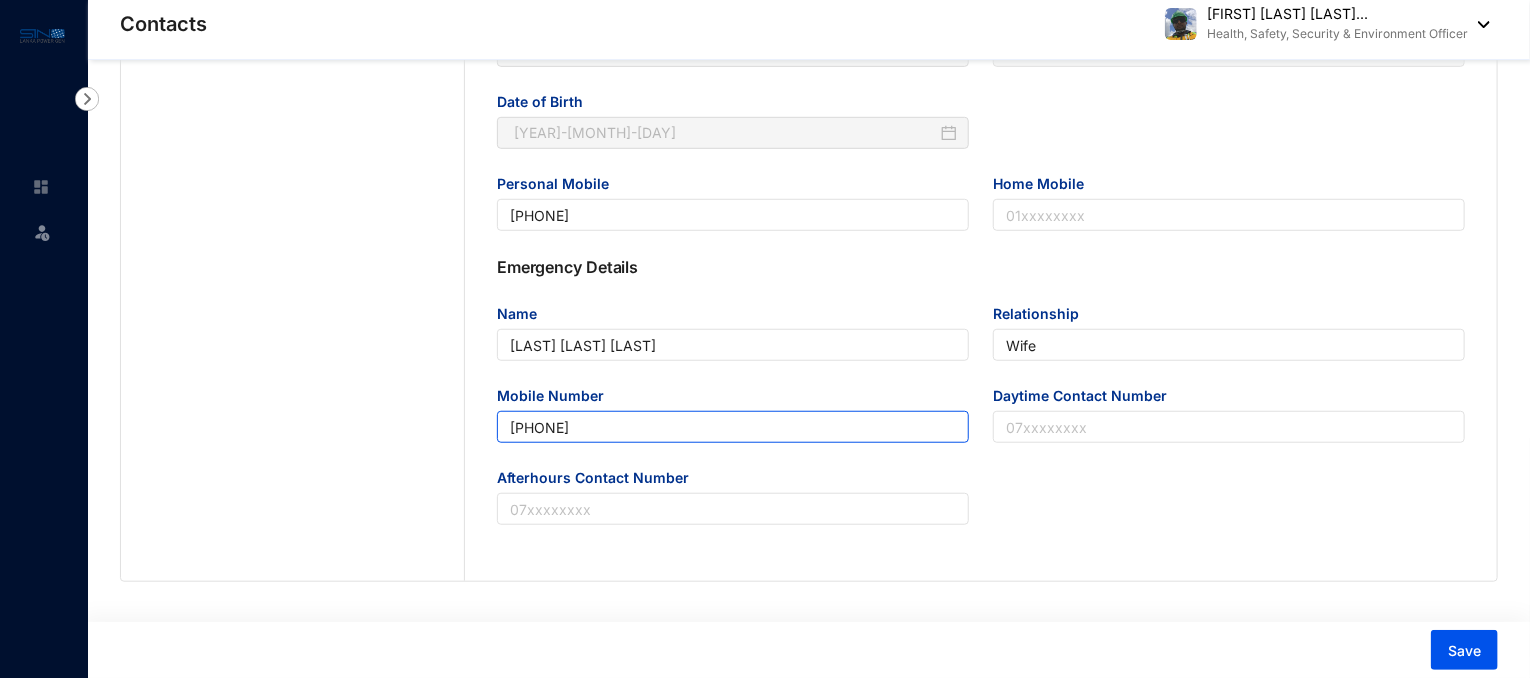 scroll, scrollTop: 588, scrollLeft: 0, axis: vertical 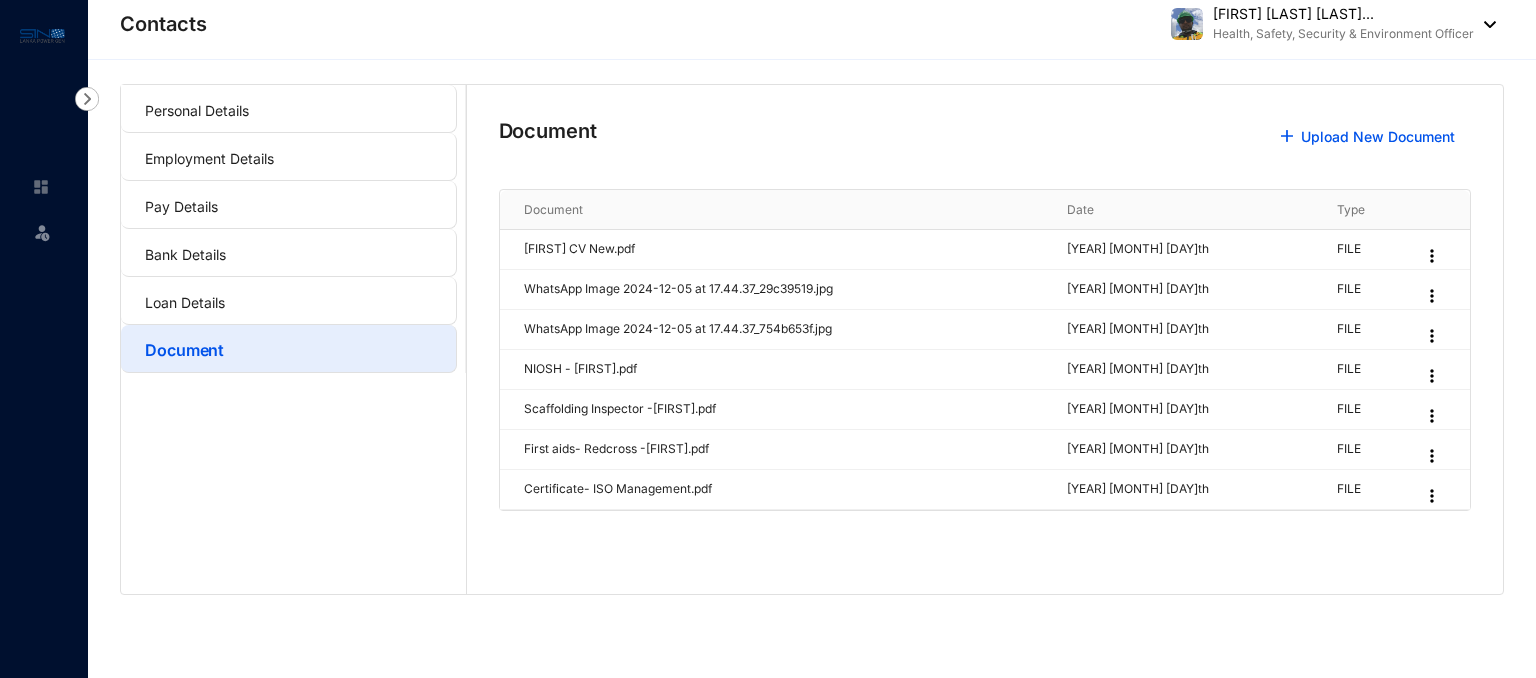 click at bounding box center (1485, 24) 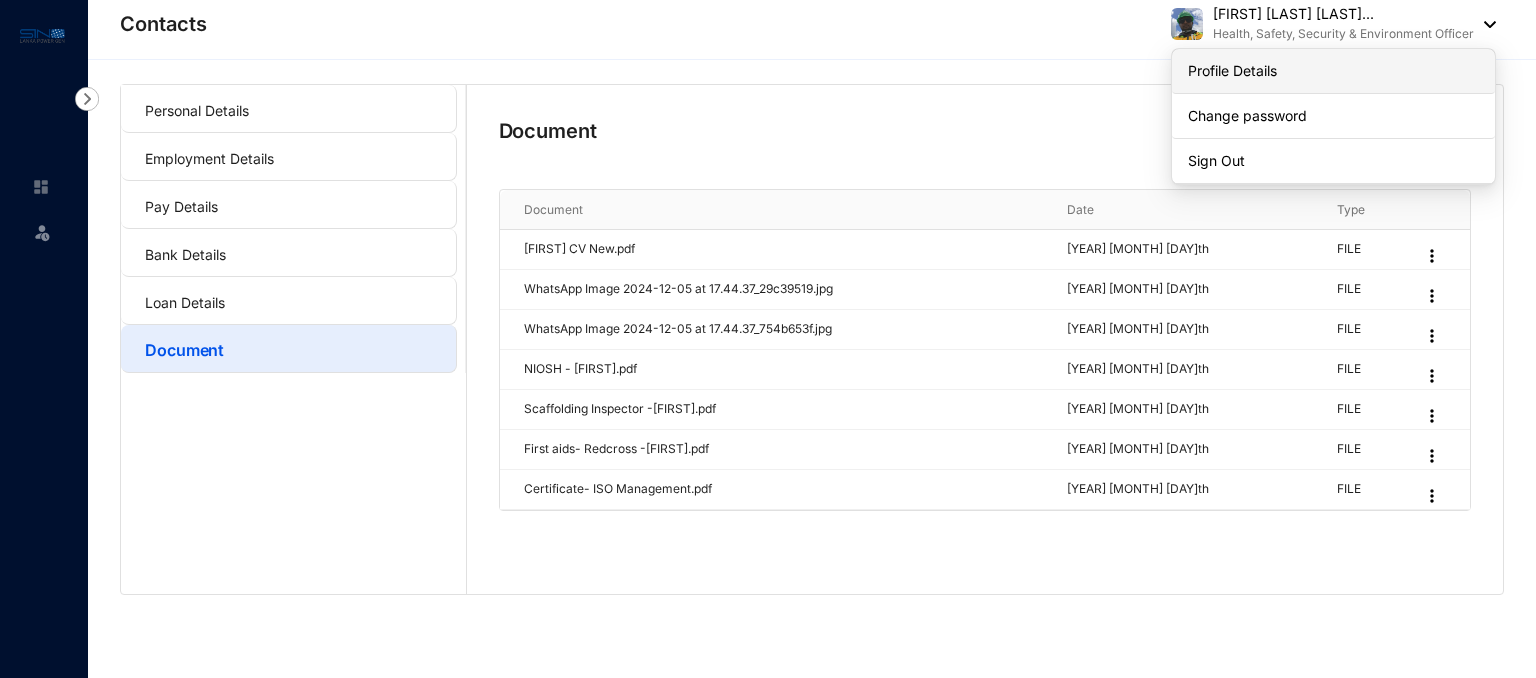 click on "Profile Details" at bounding box center (1333, 71) 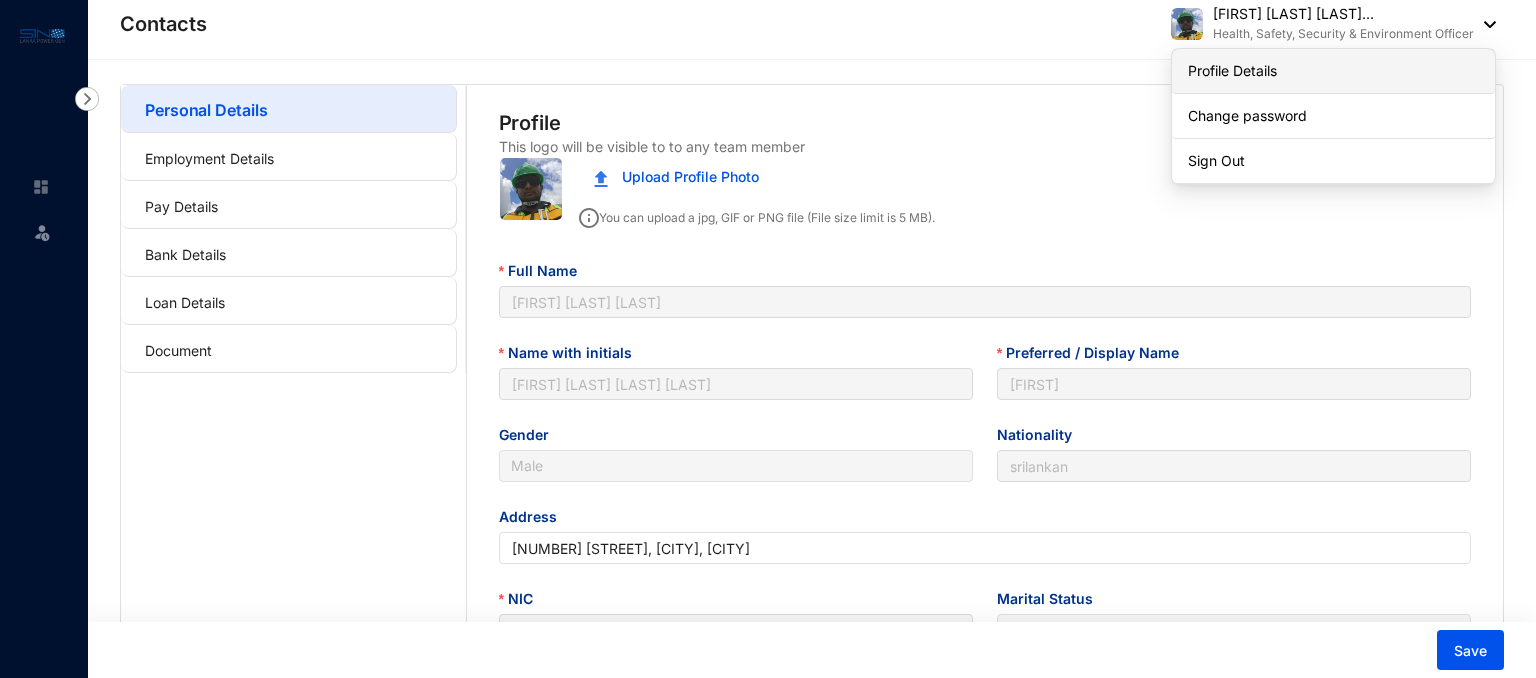 type on "1994-04-20" 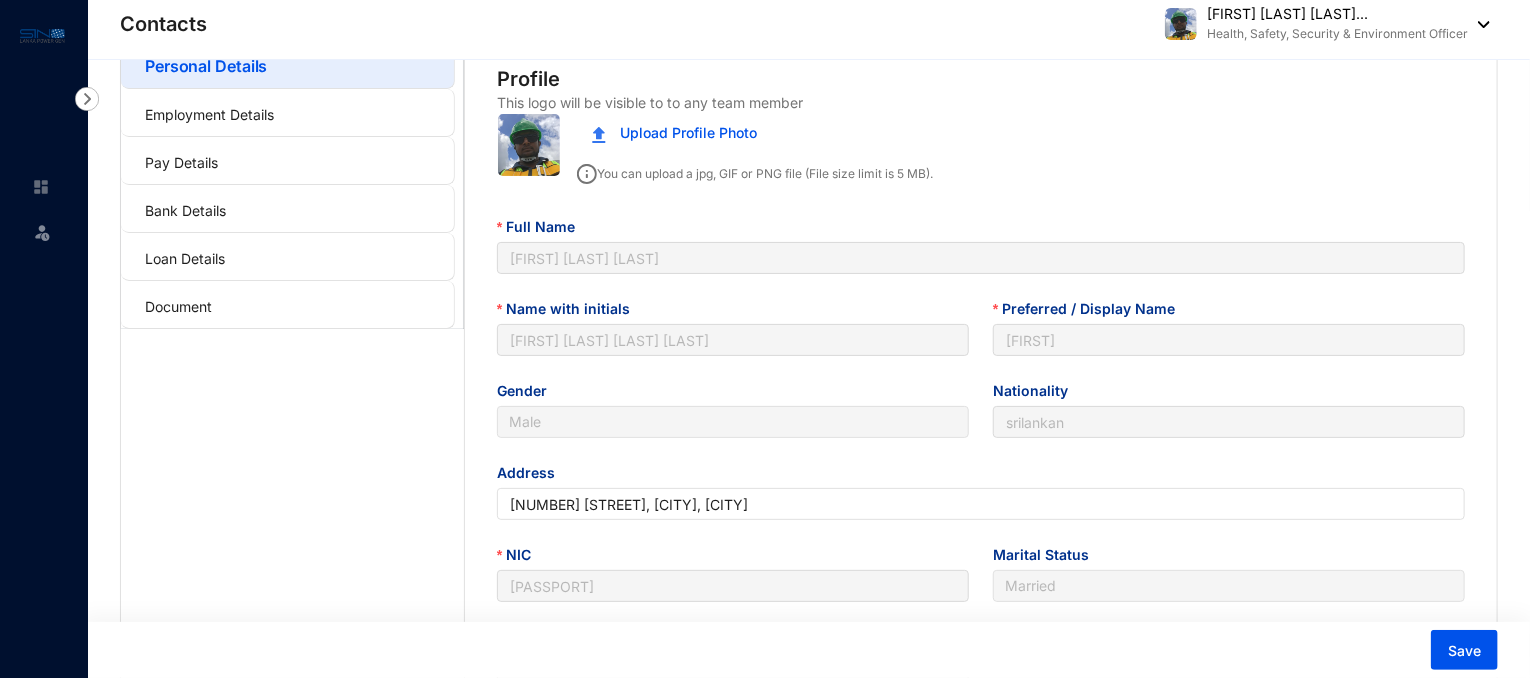 scroll, scrollTop: 0, scrollLeft: 0, axis: both 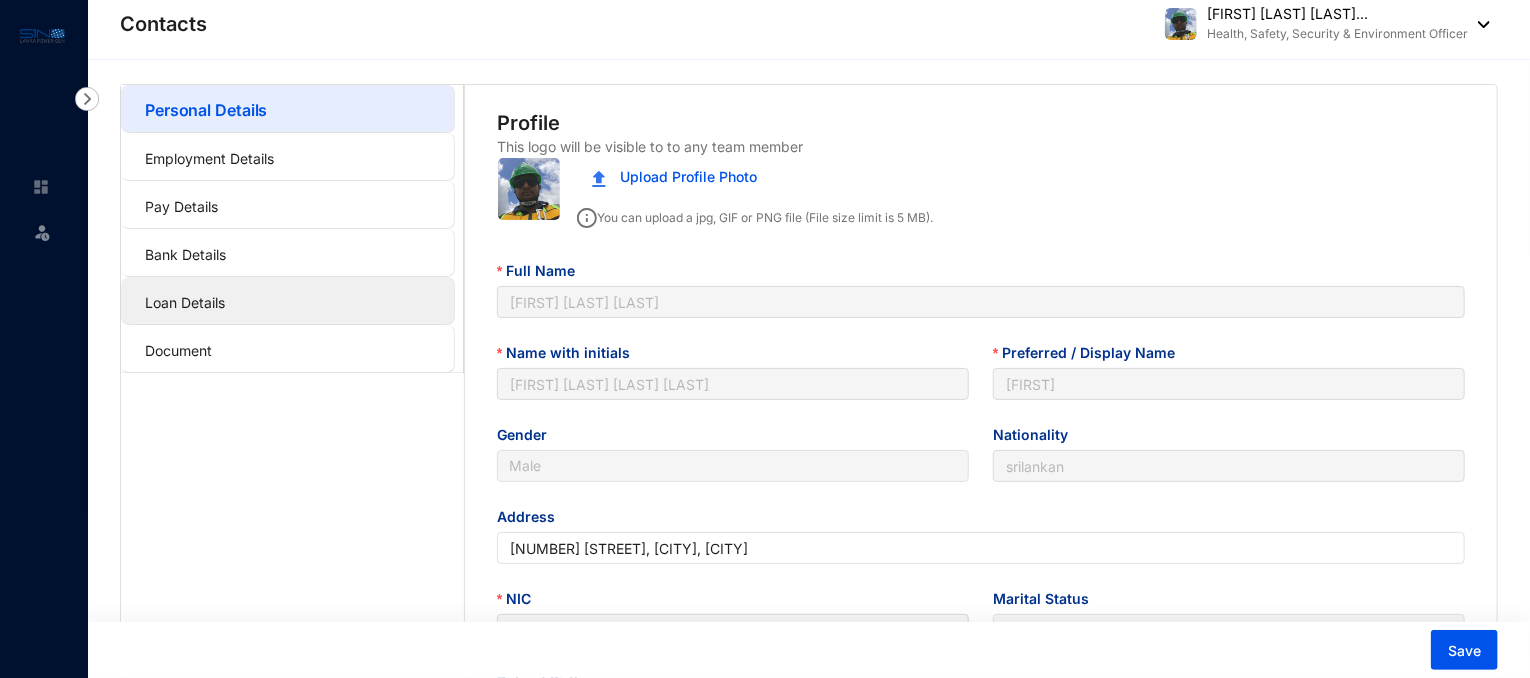 click on "Loan Details" at bounding box center [185, 302] 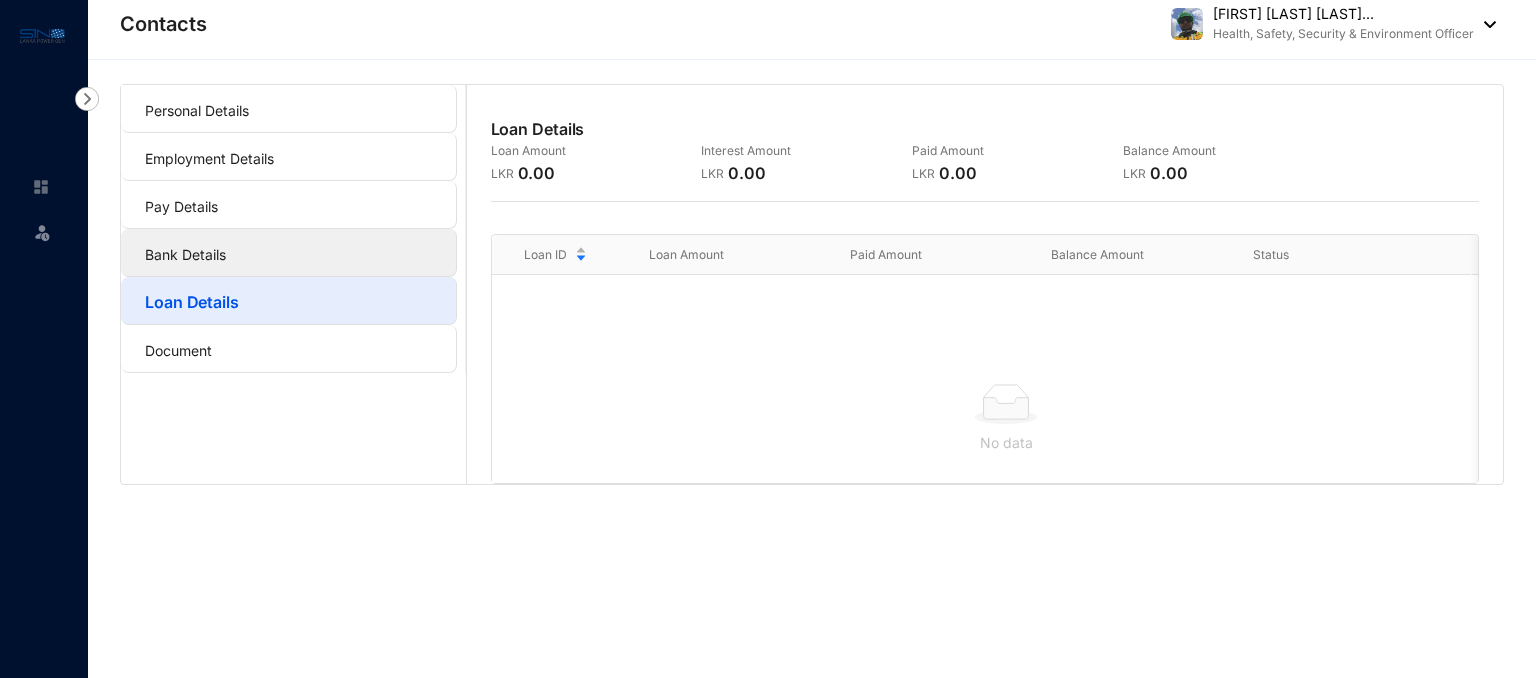 click on "Bank Details" at bounding box center [185, 254] 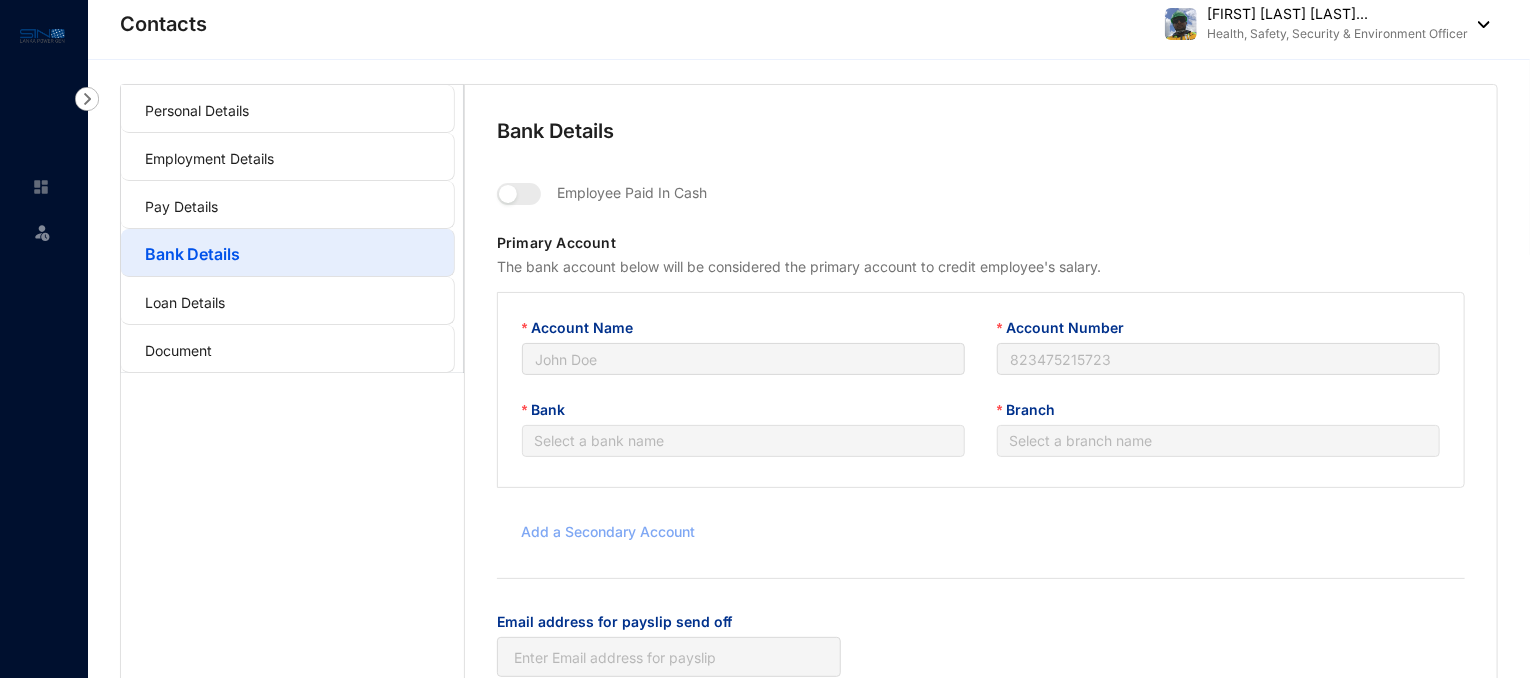 type on "Saving Account" 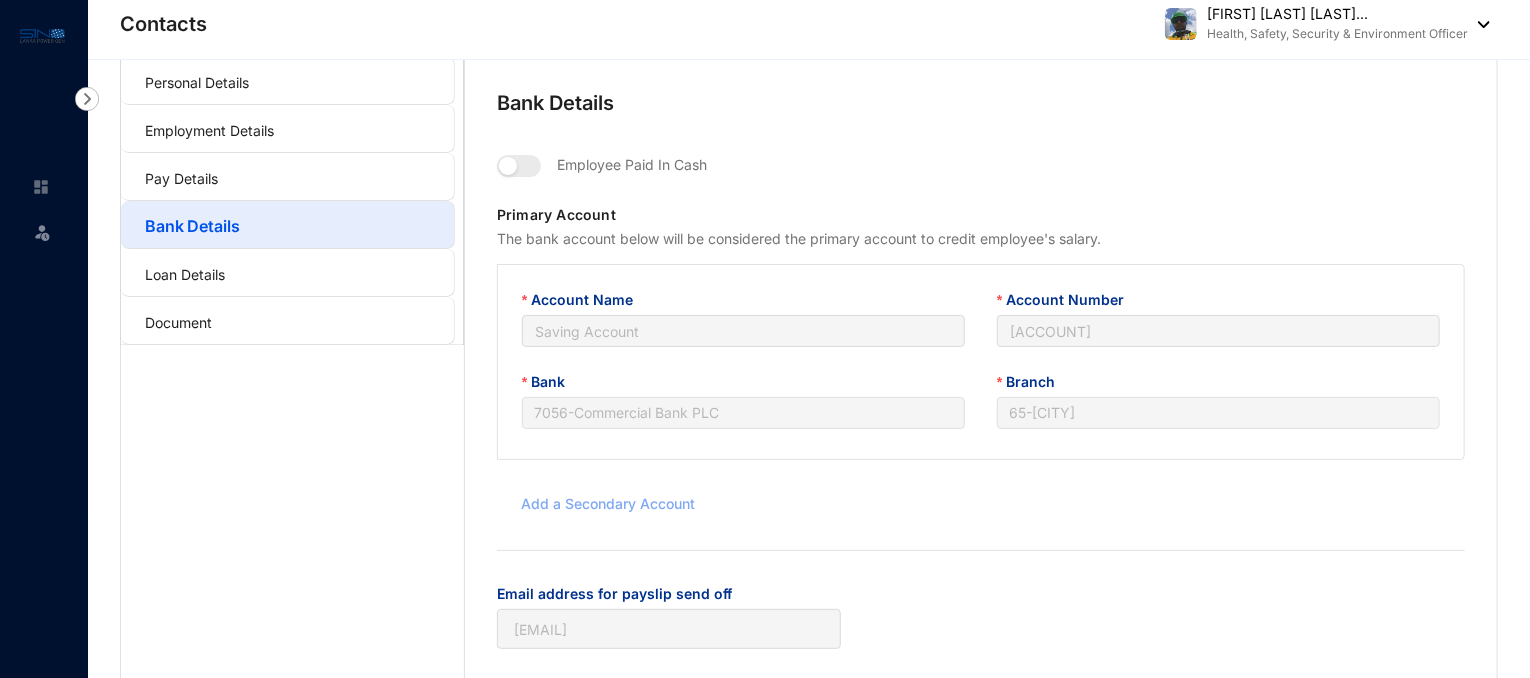 scroll, scrollTop: 0, scrollLeft: 0, axis: both 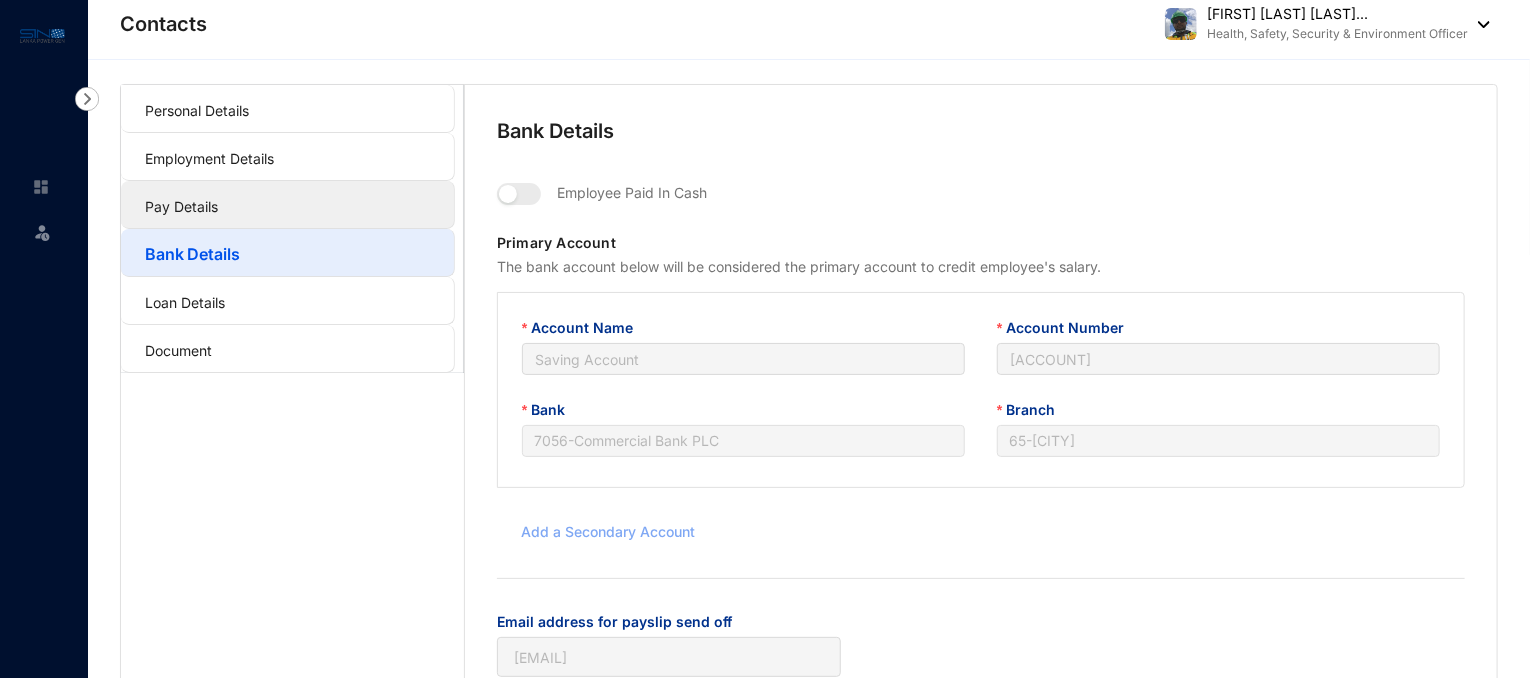 click on "Pay Details" at bounding box center (181, 206) 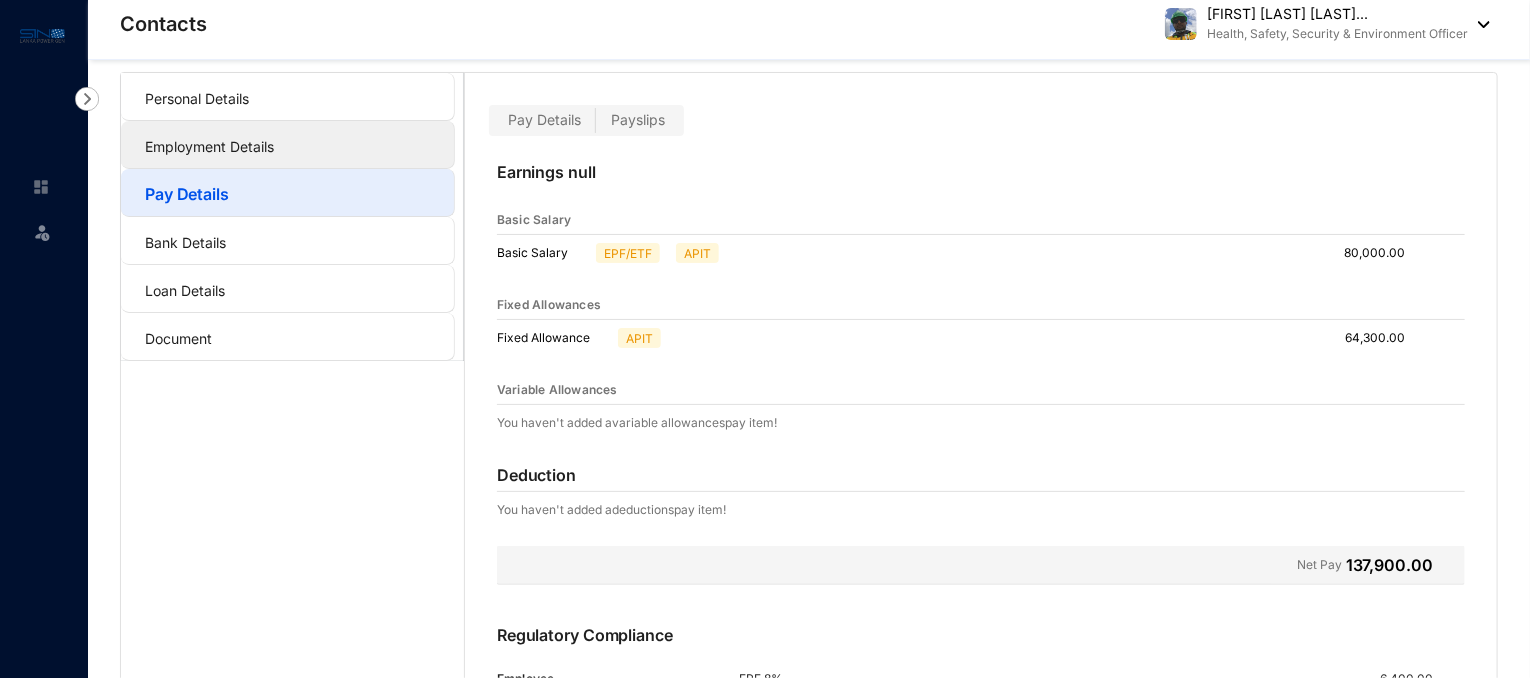 scroll, scrollTop: 0, scrollLeft: 0, axis: both 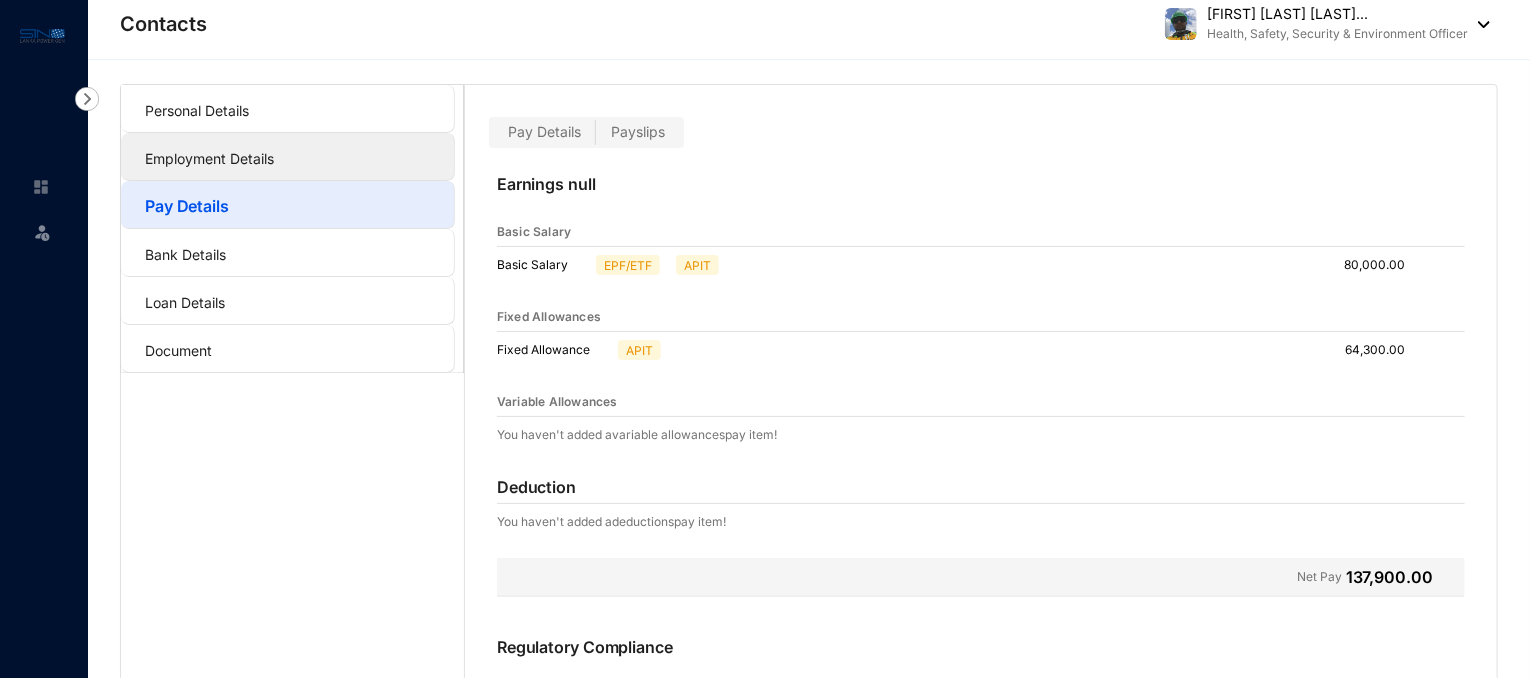 click on "Employment Details" at bounding box center [209, 158] 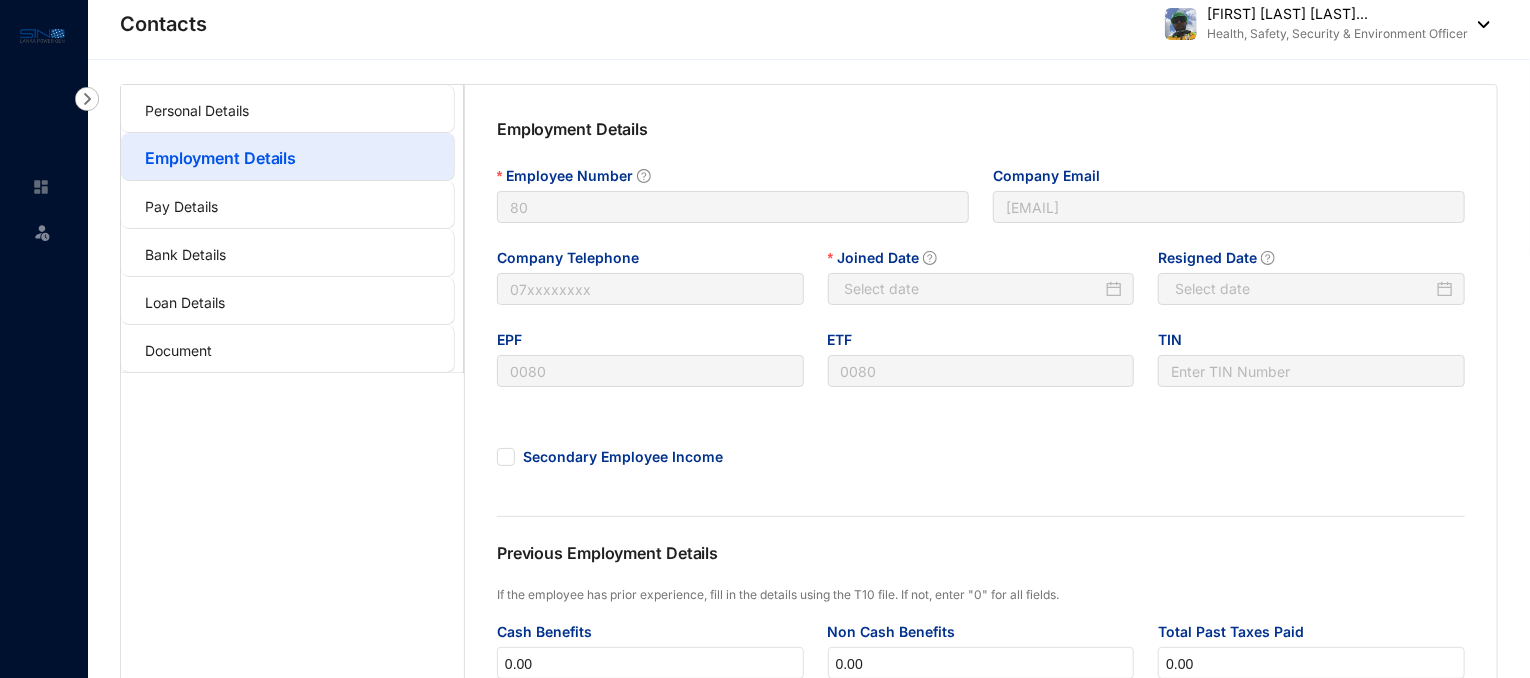 type on "2024-12-01" 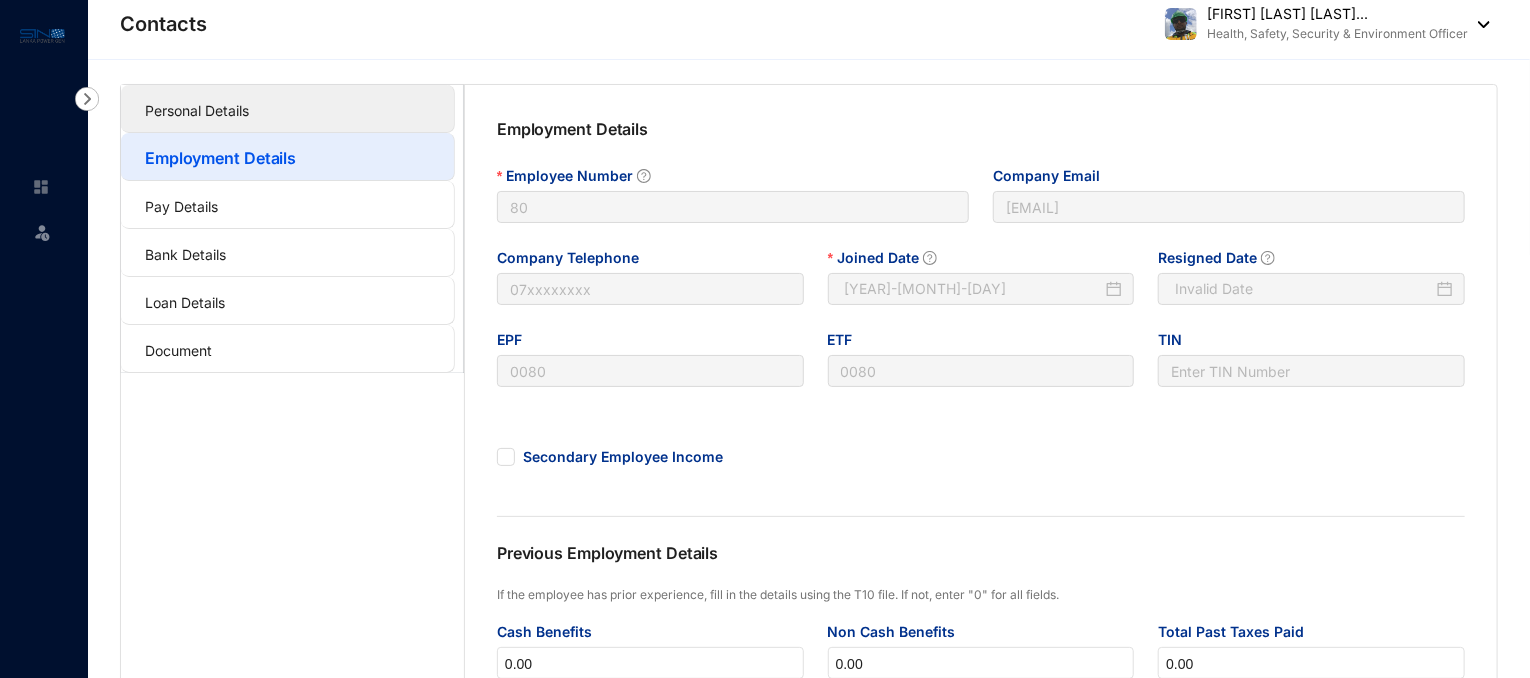 click on "Personal Details" at bounding box center [197, 110] 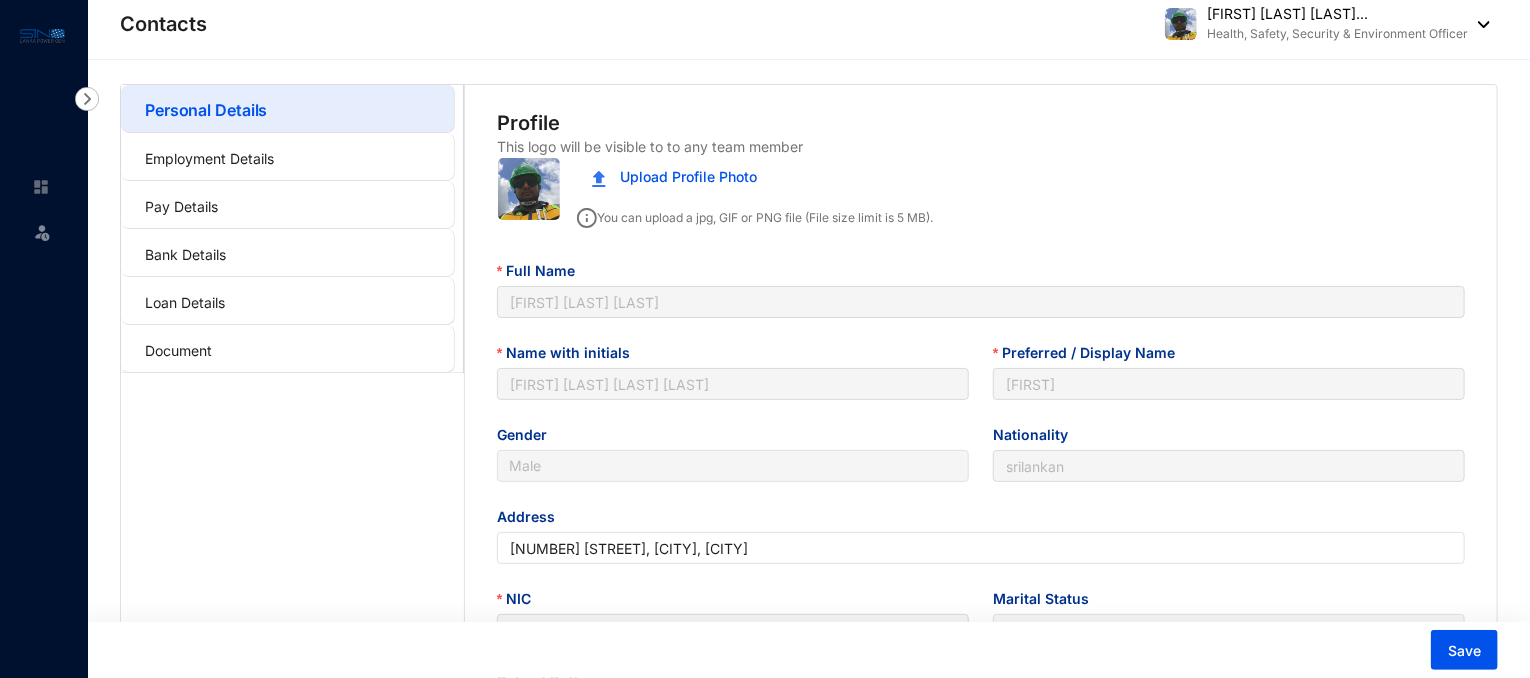 type on "1994-04-20" 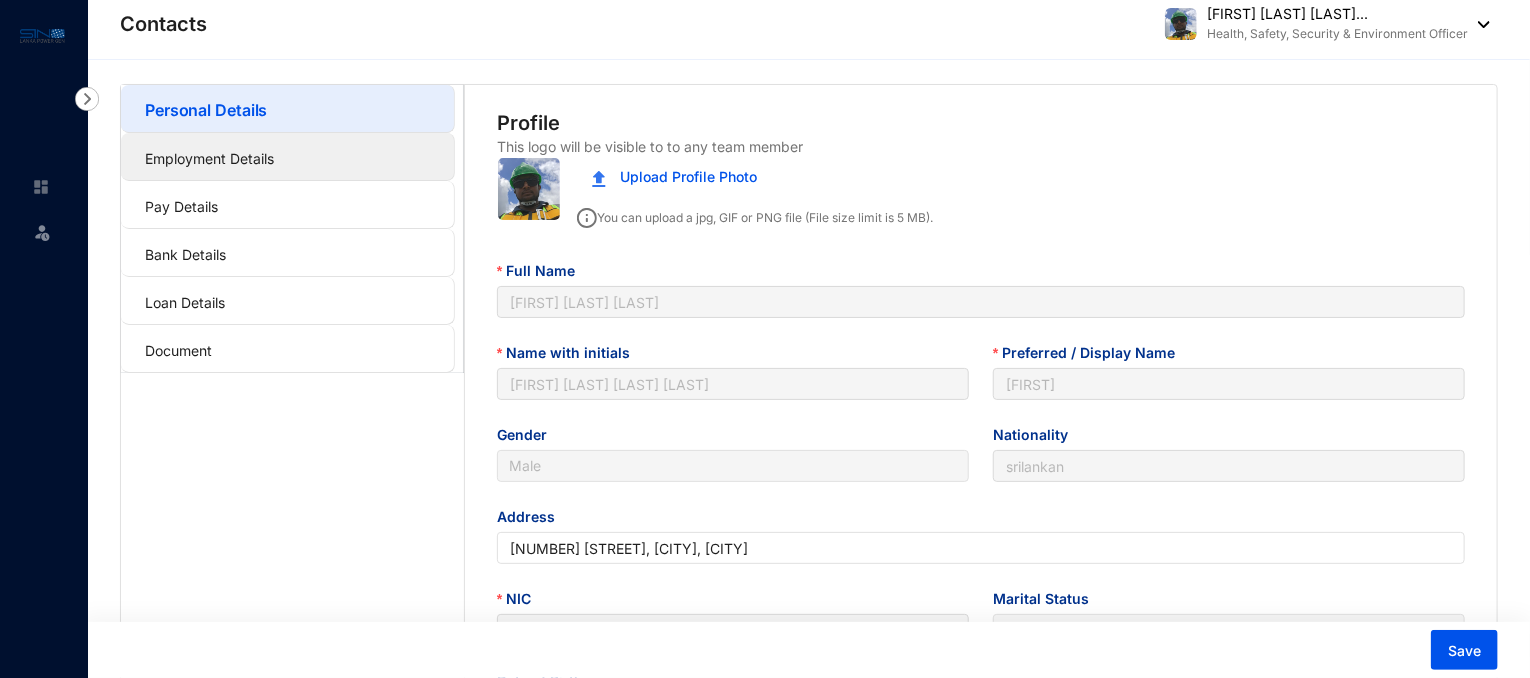 click on "Employment Details" at bounding box center (209, 158) 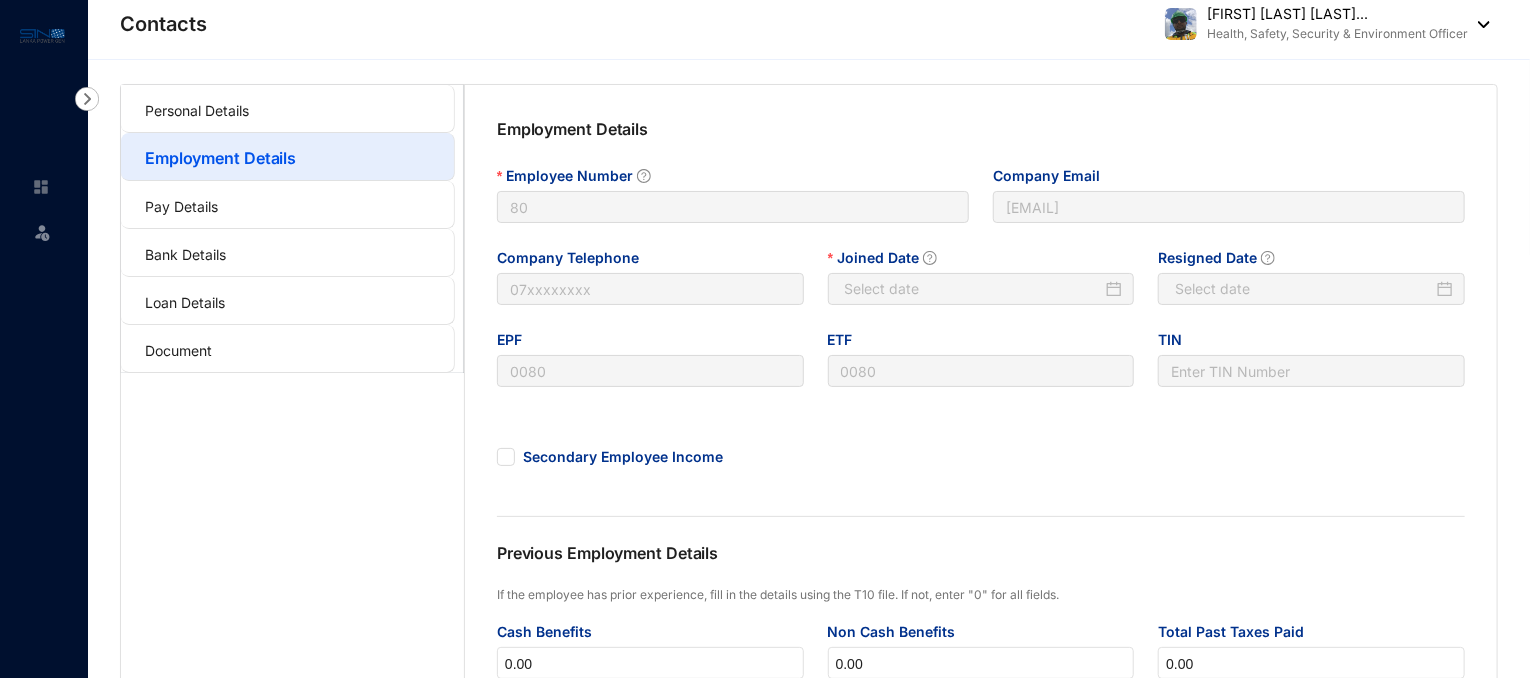 type on "2024-12-01" 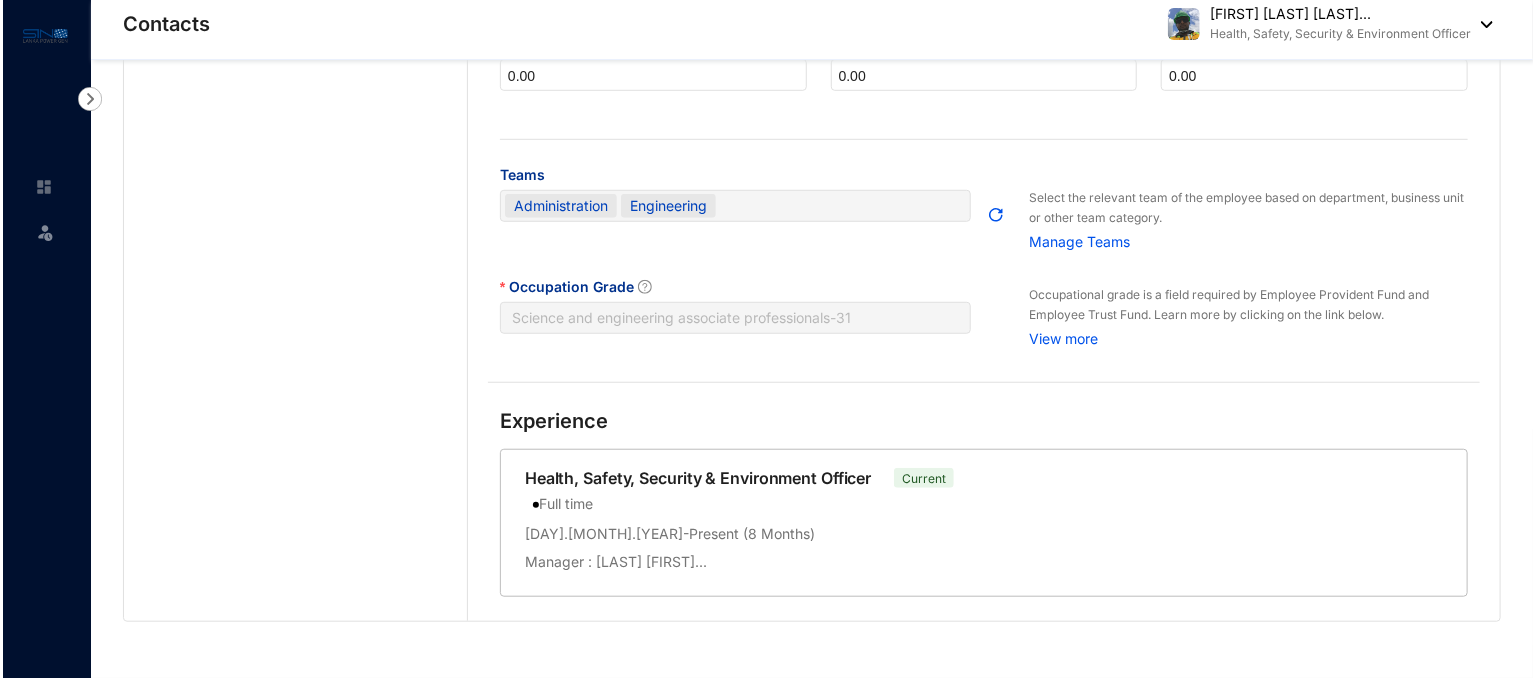 scroll, scrollTop: 0, scrollLeft: 0, axis: both 